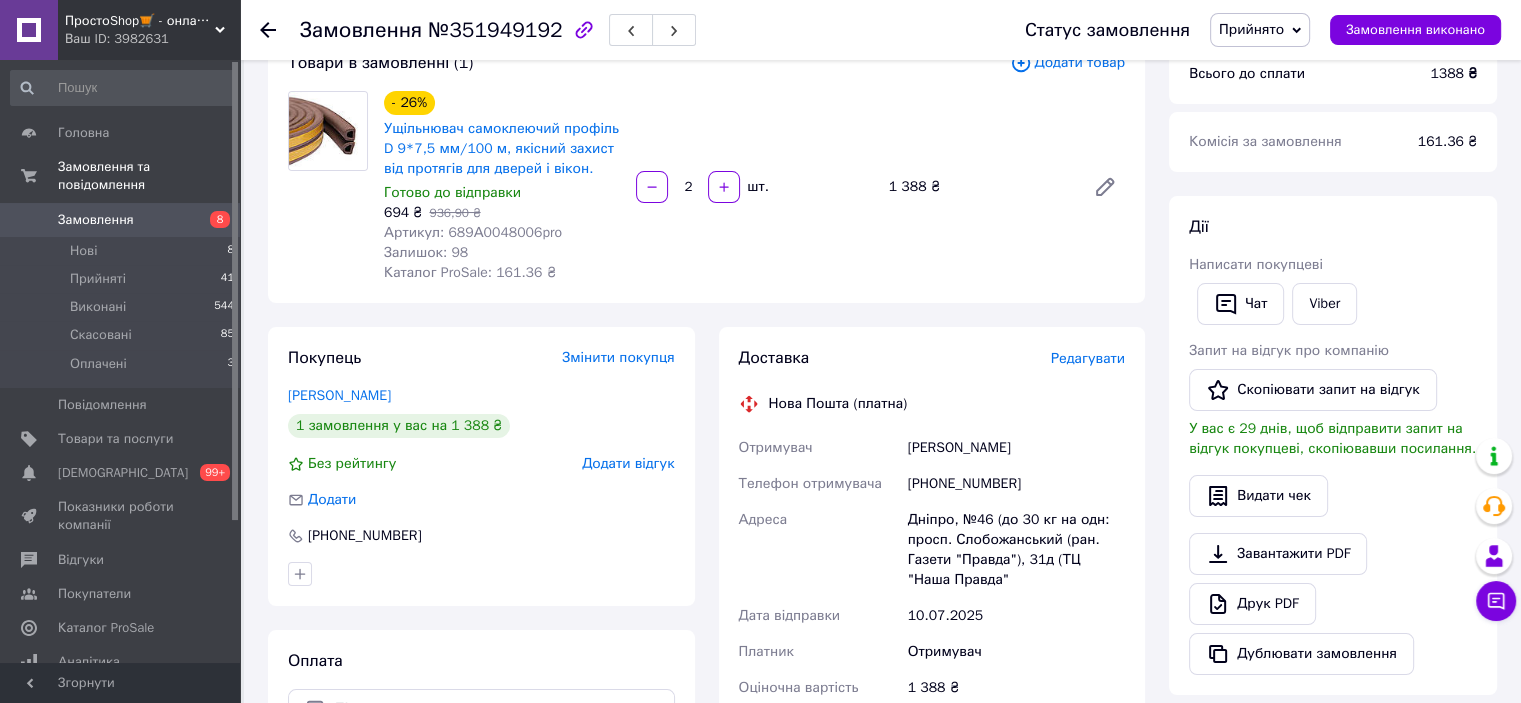 scroll, scrollTop: 200, scrollLeft: 0, axis: vertical 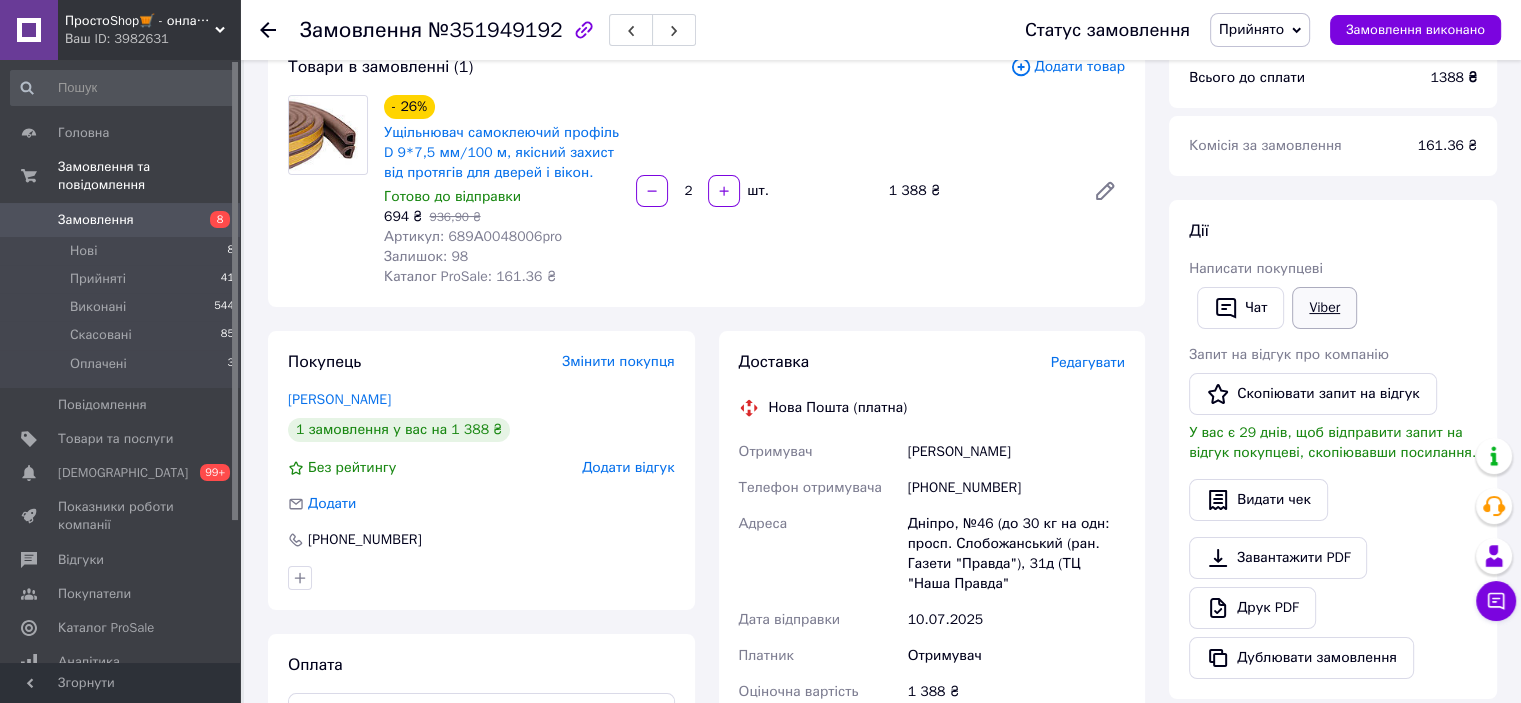 click on "Viber" at bounding box center [1324, 308] 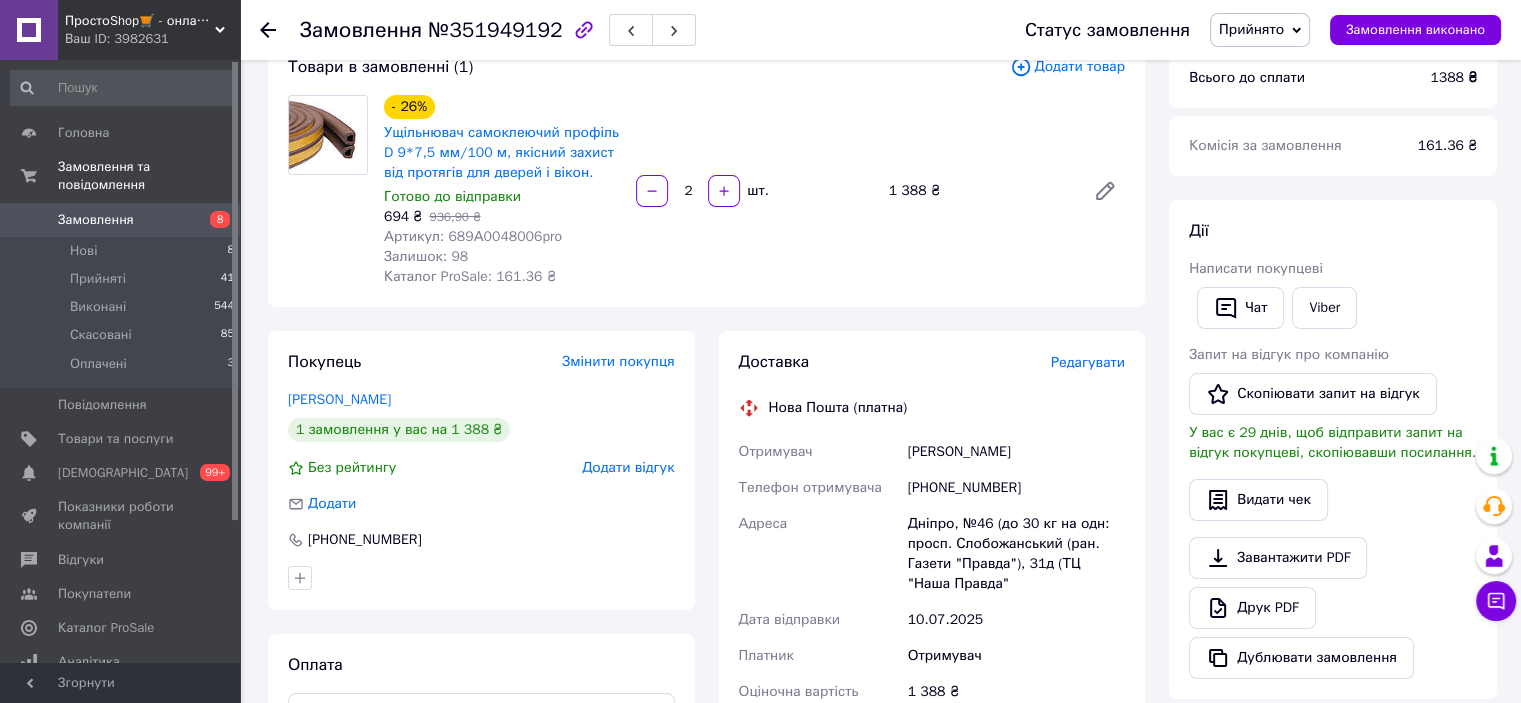 click on "[PERSON_NAME] покупцеві   [PERSON_NAME] Запит на відгук про компанію   Скопіювати запит на відгук У вас є 29 днів, щоб відправити запит на відгук покупцеві, скопіювавши посилання.   Видати чек   Завантажити PDF   Друк PDF   Дублювати замовлення" at bounding box center (1333, 449) 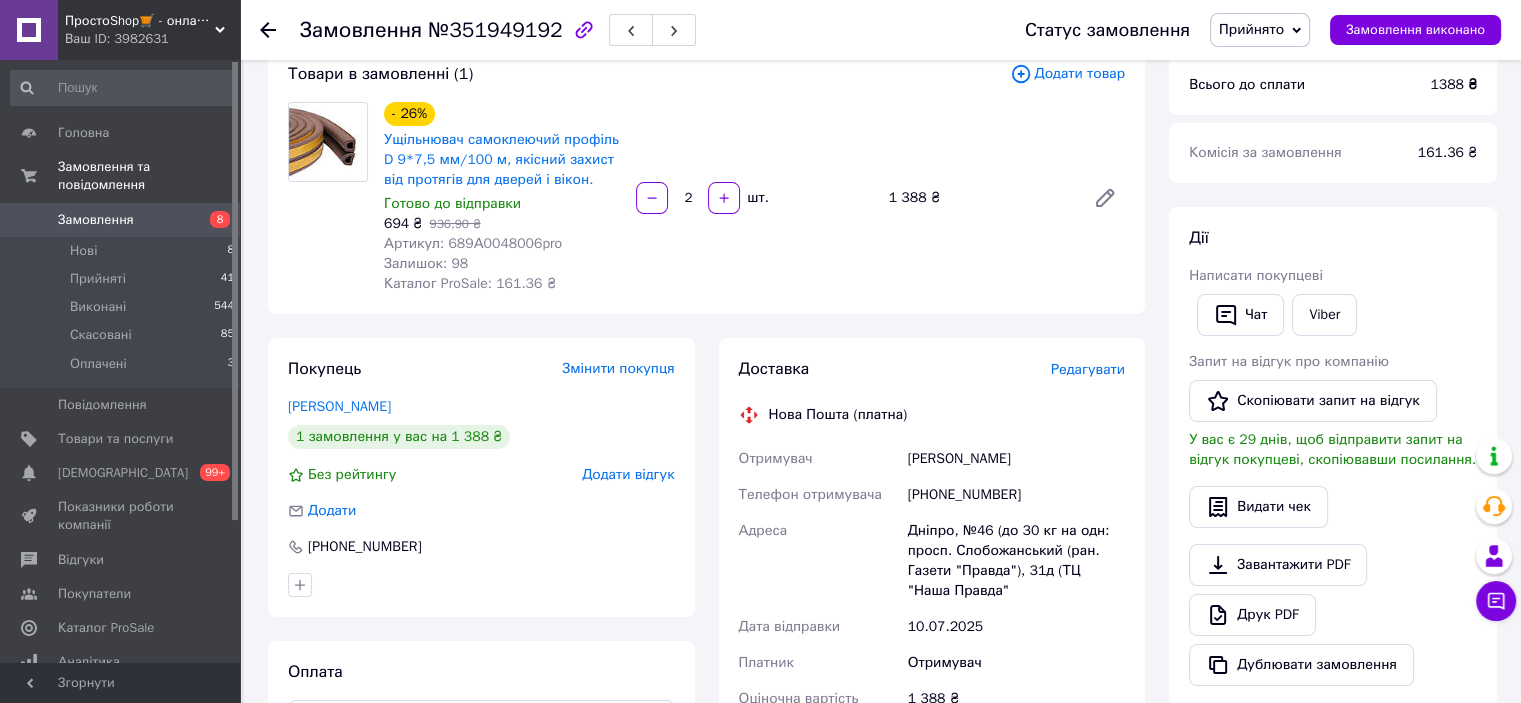 scroll, scrollTop: 0, scrollLeft: 0, axis: both 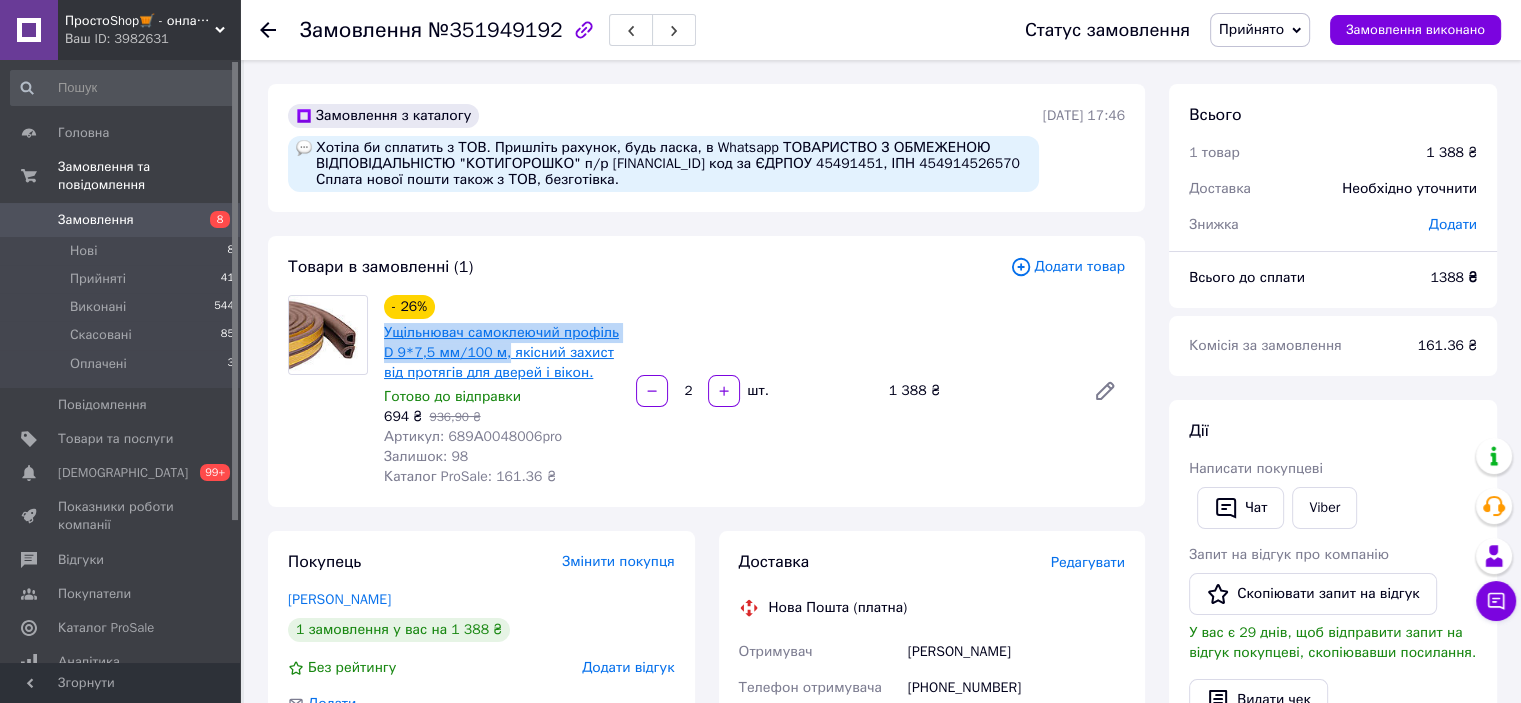 drag, startPoint x: 376, startPoint y: 330, endPoint x: 496, endPoint y: 354, distance: 122.376465 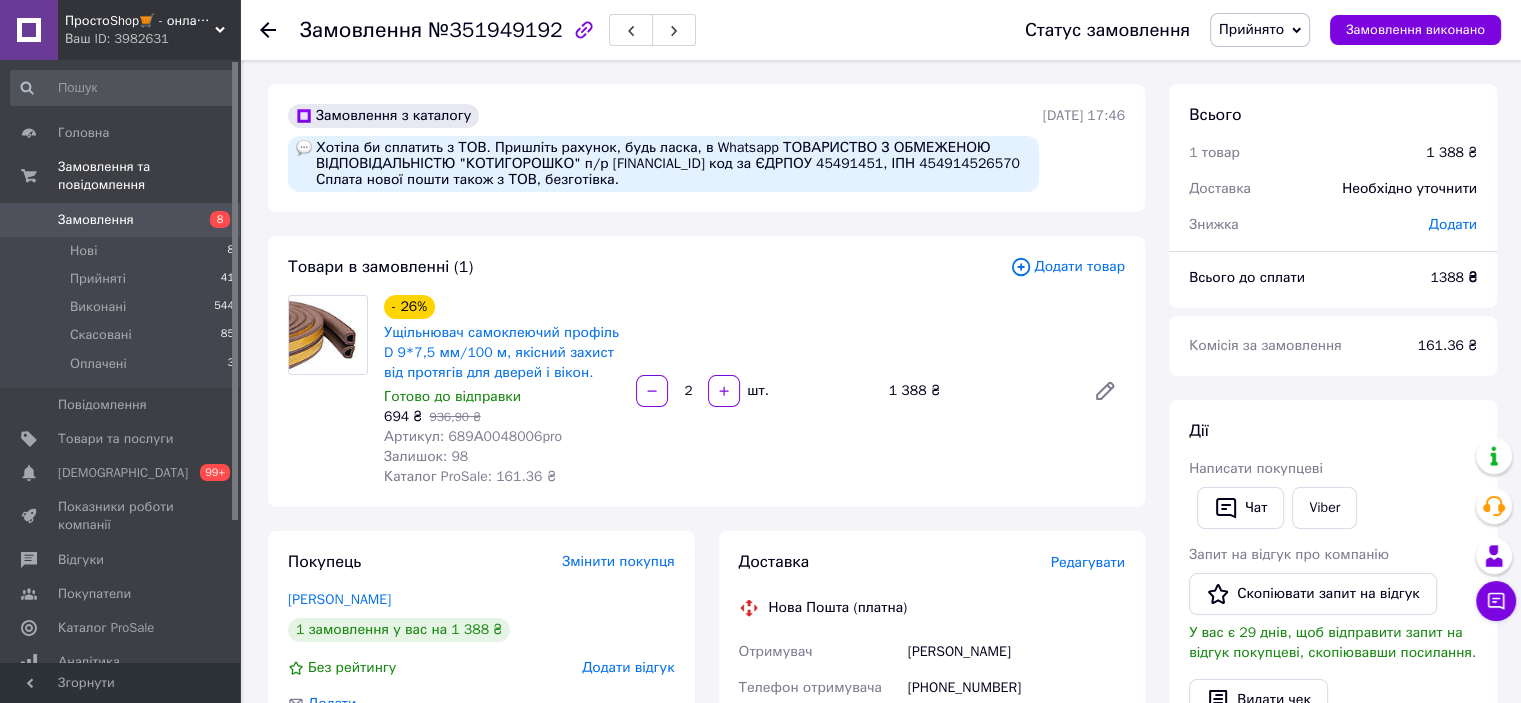 click on "Всього 1 товар 1 388 ₴ Доставка Необхідно уточнити Знижка Додати Всього до сплати 1388 ₴ Комісія за замовлення 161.36 ₴ Дії Написати покупцеві   Чат Viber Запит на відгук про компанію   Скопіювати запит на відгук У вас є 29 днів, щоб відправити запит на відгук покупцеві, скопіювавши посилання.   Видати чек   Завантажити PDF   Друк PDF   Дублювати замовлення Мітки Особисті нотатки, які бачите лише ви. З їх допомогою можна фільтрувати замовлення Примітки Залишилося 300 символів Очистити Зберегти" at bounding box center (1333, 763) 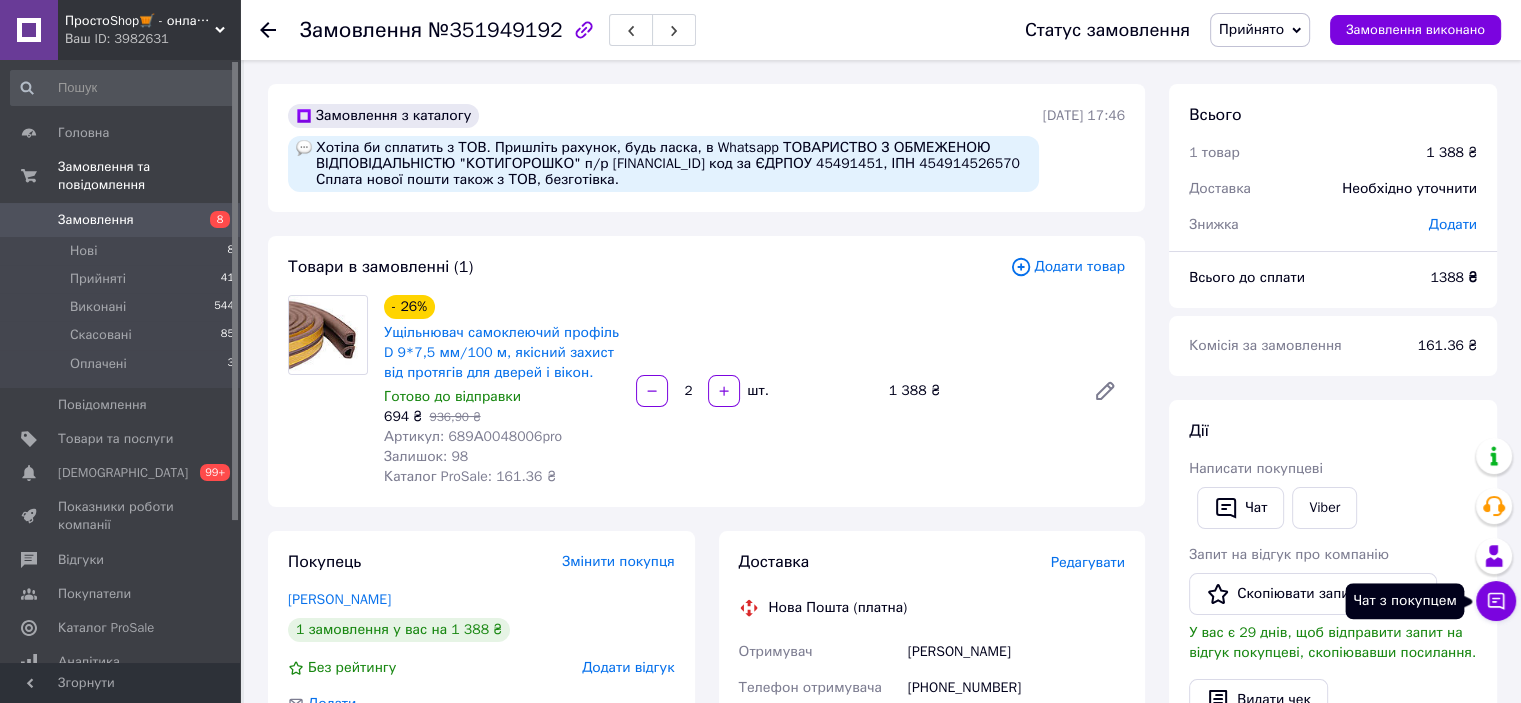 click 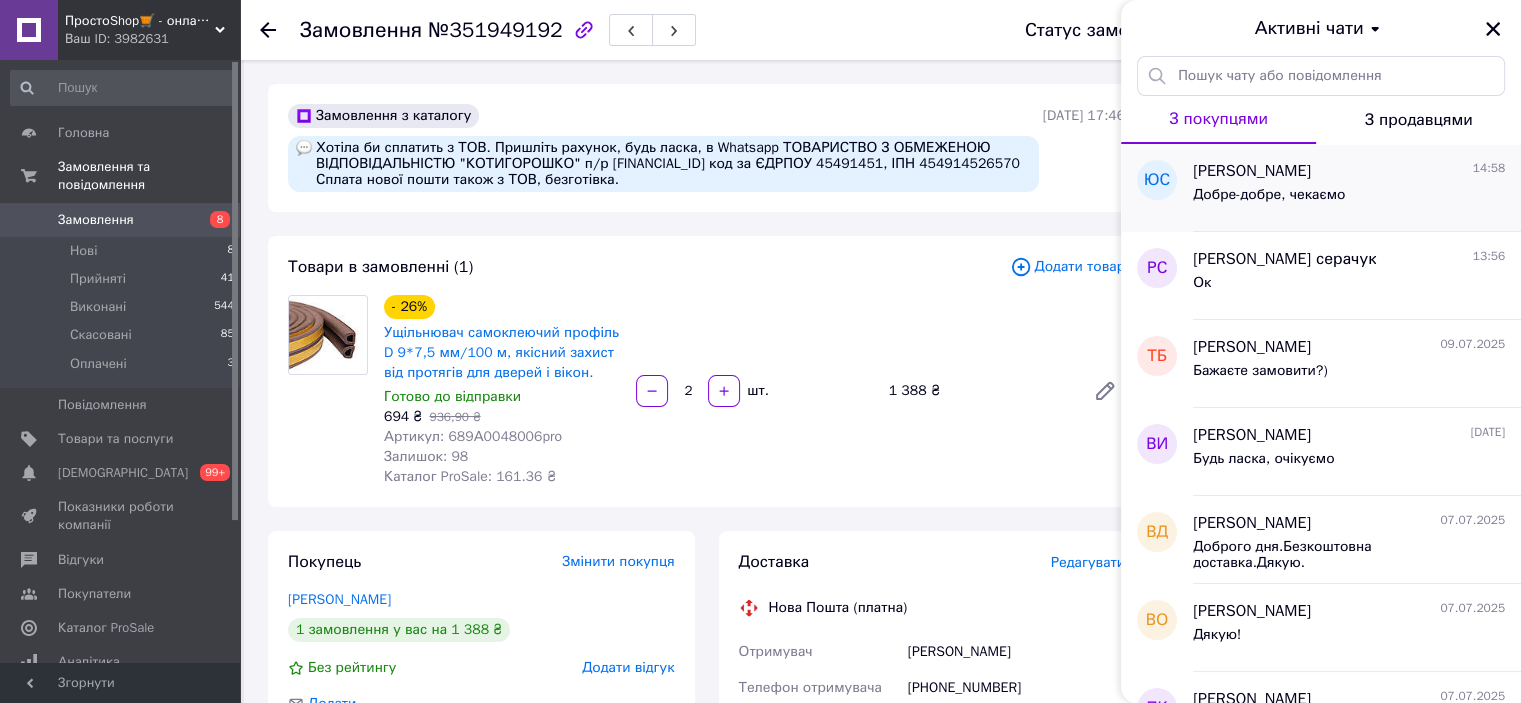 click on "Добре-добре, чекаємо" at bounding box center [1349, 199] 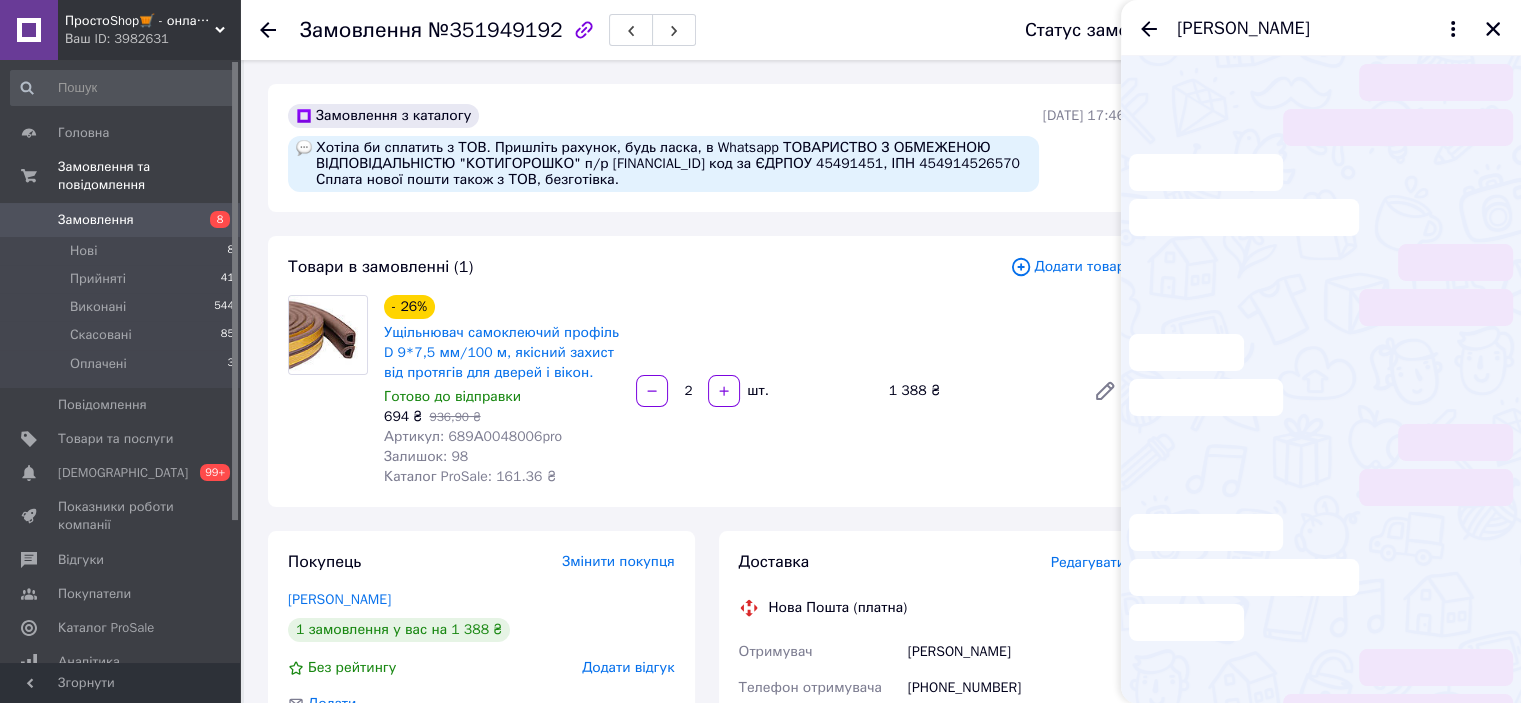 scroll, scrollTop: 492, scrollLeft: 0, axis: vertical 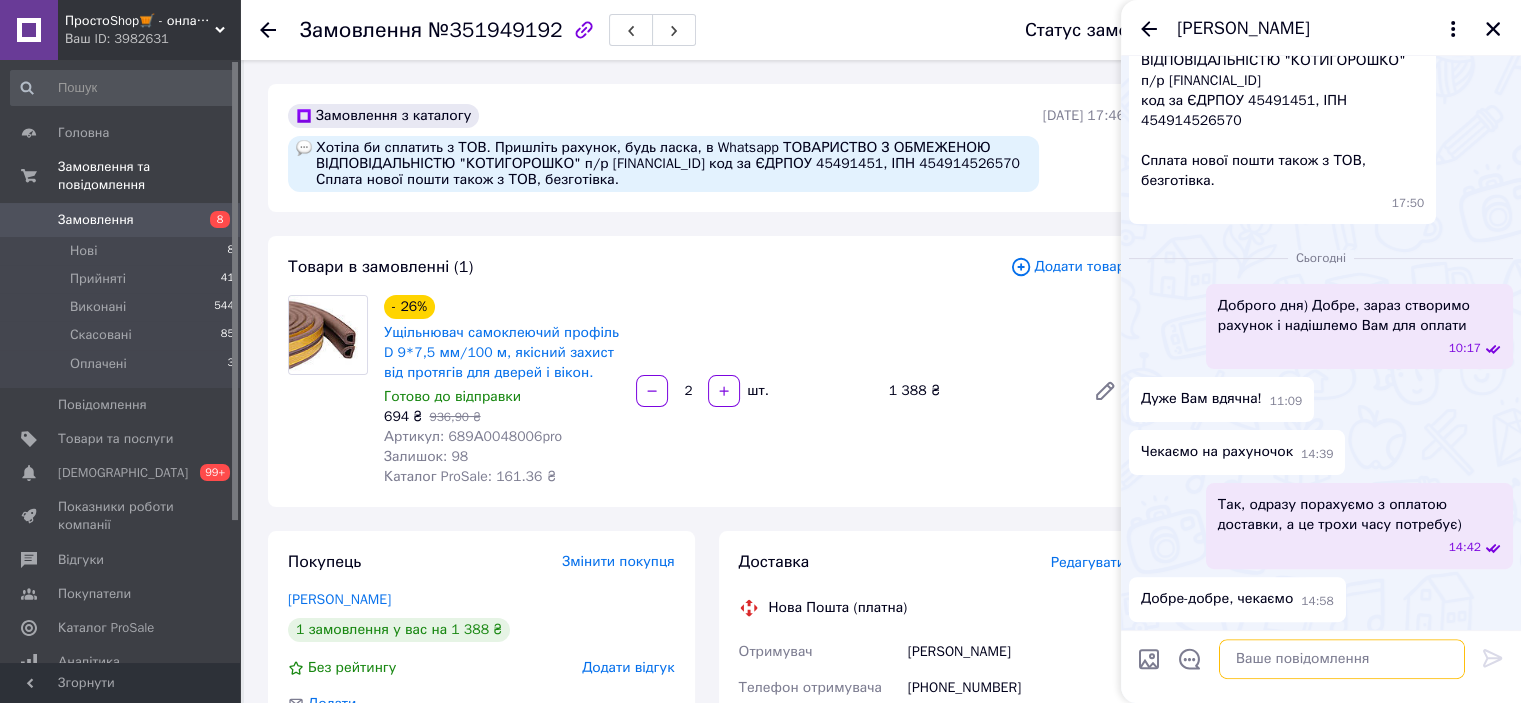 click at bounding box center [1342, 659] 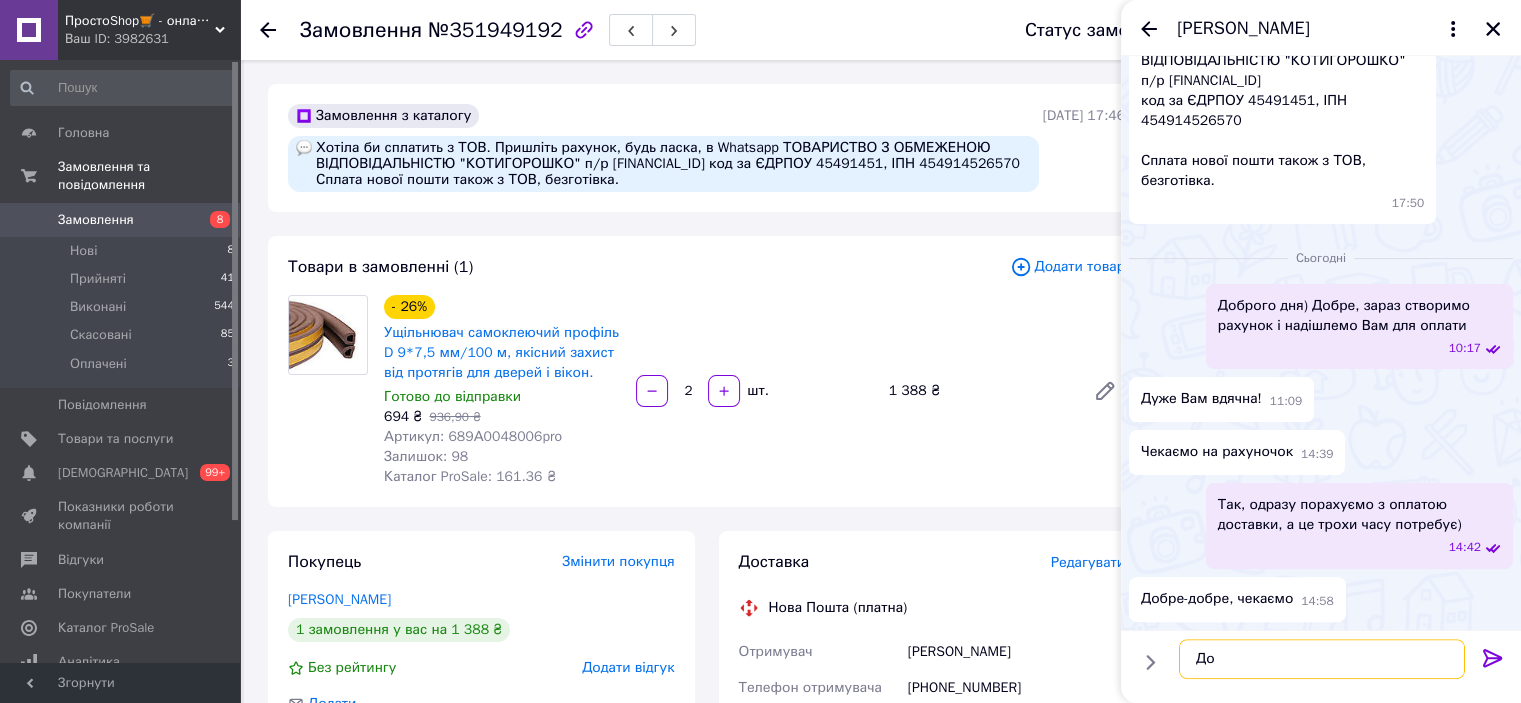 type on "Д" 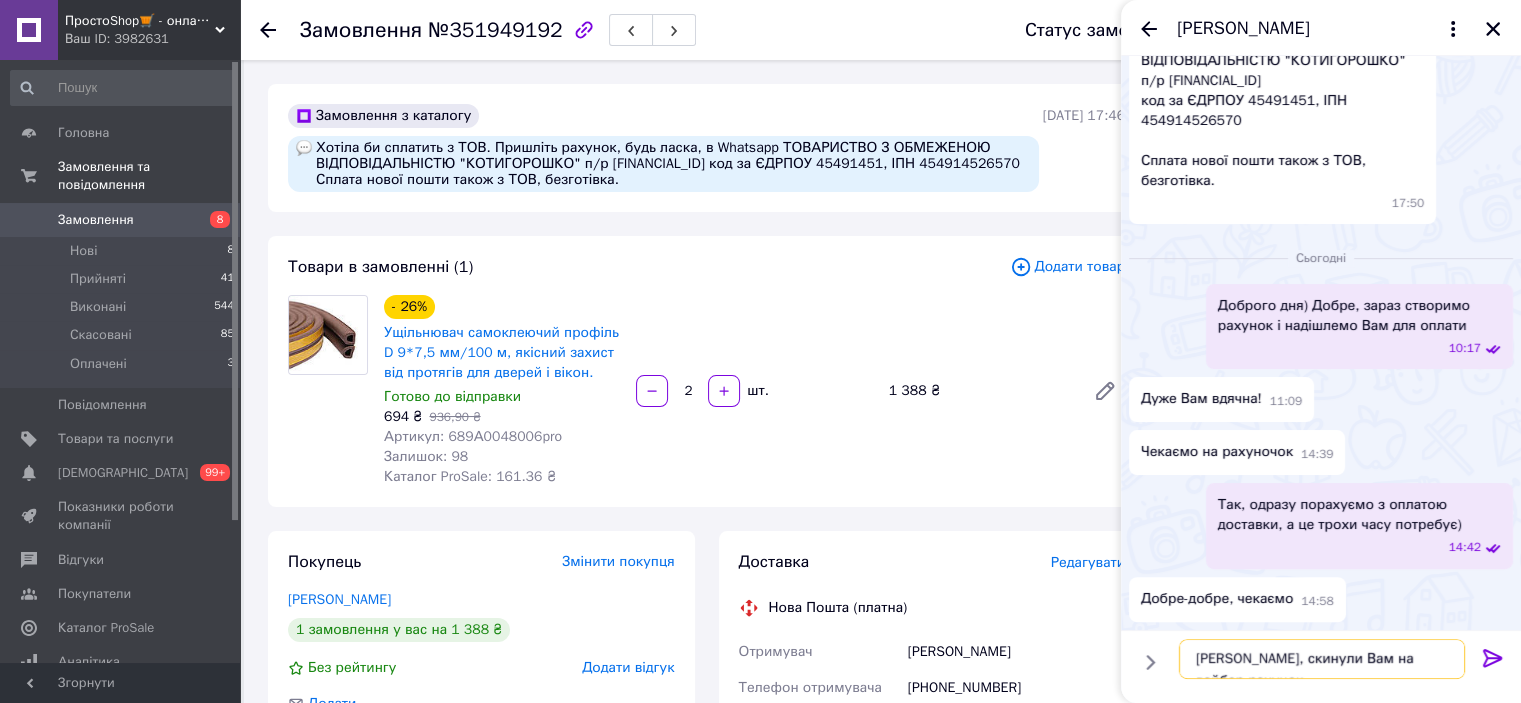 type on "[PERSON_NAME], скинули Вам на вайбер рахунок)" 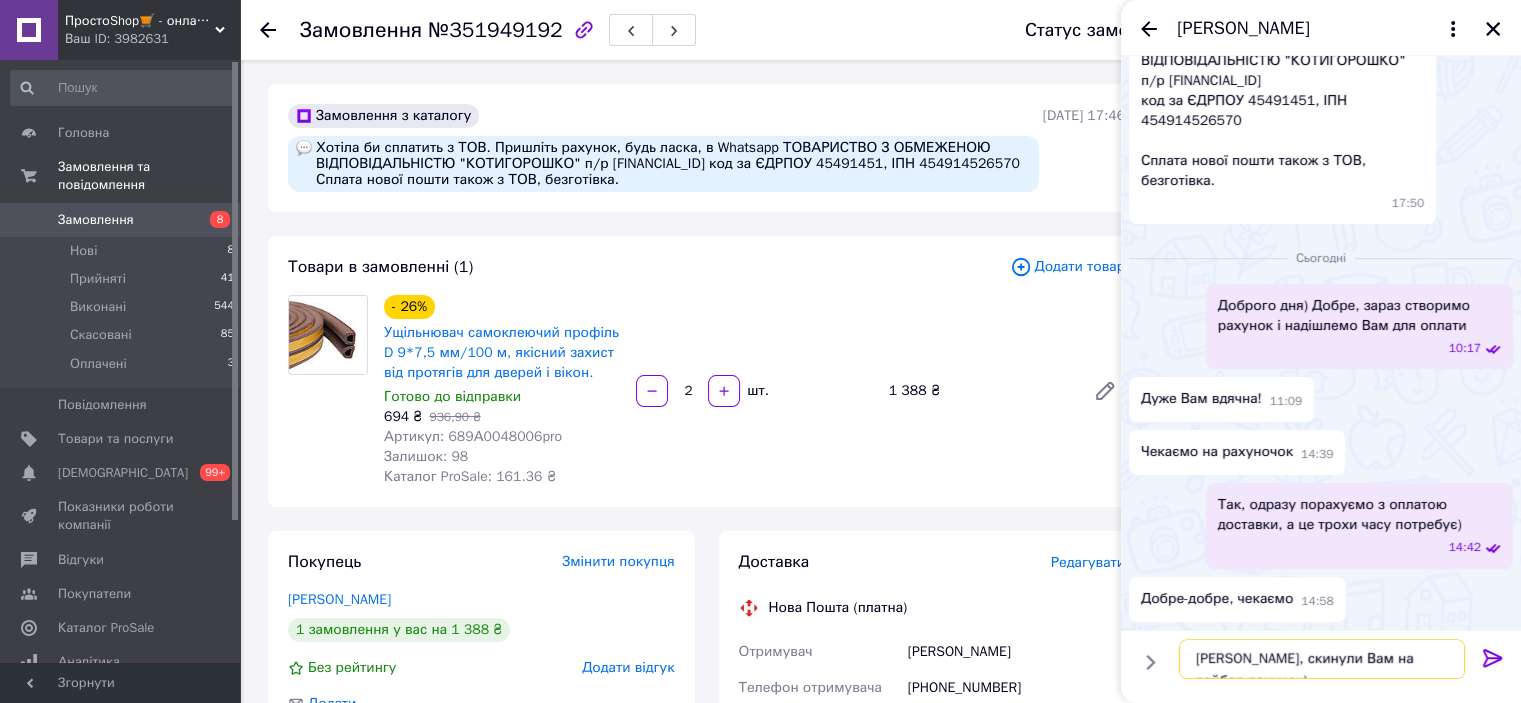 type 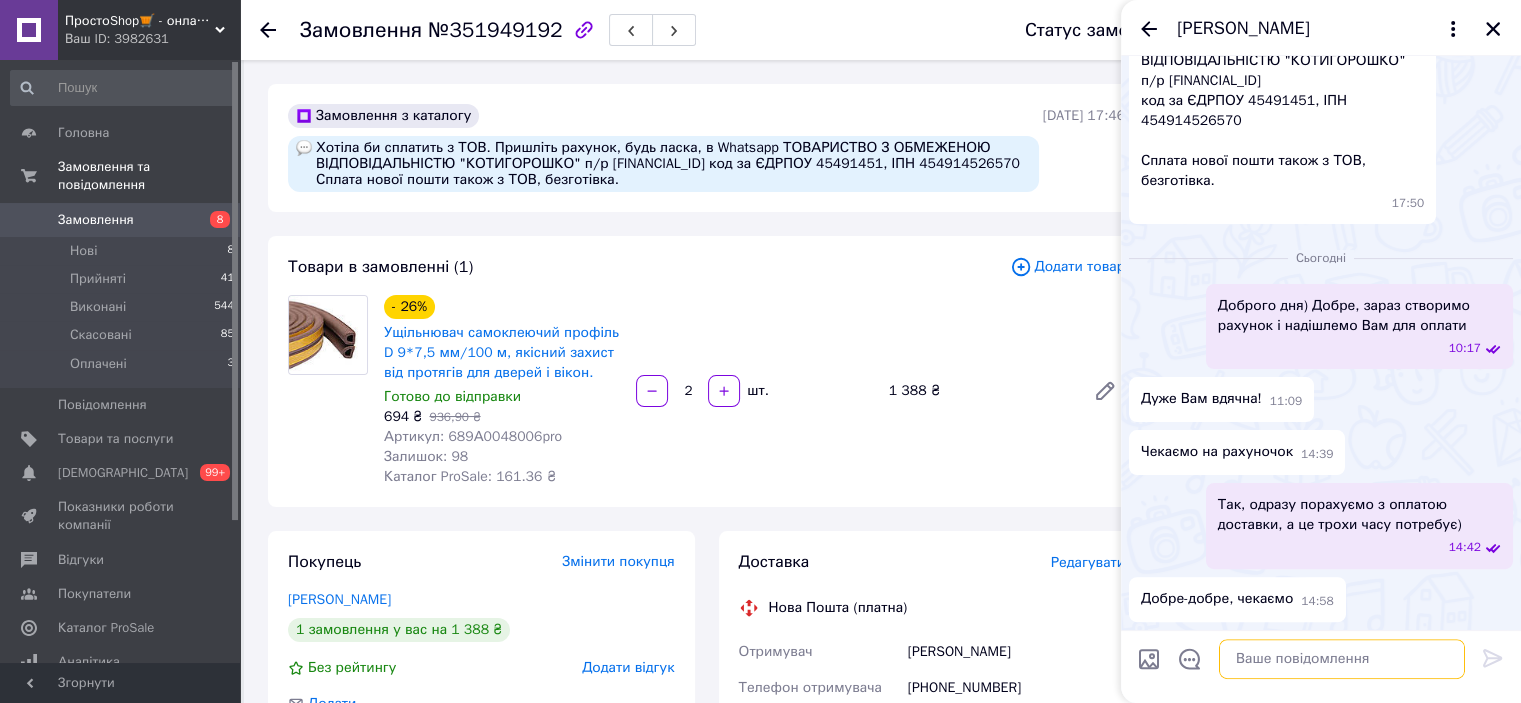 scroll, scrollTop: 564, scrollLeft: 0, axis: vertical 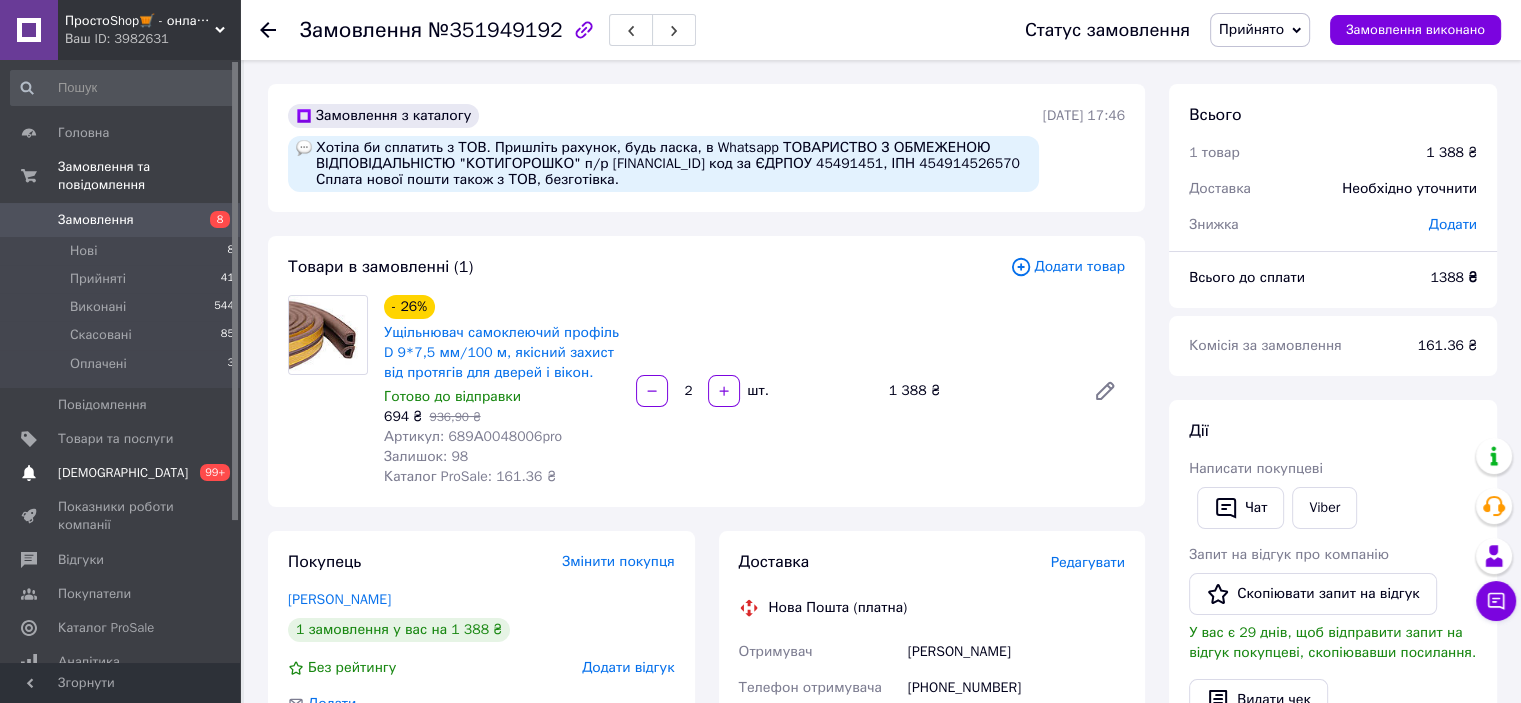 click on "[DEMOGRAPHIC_DATA]" at bounding box center [121, 473] 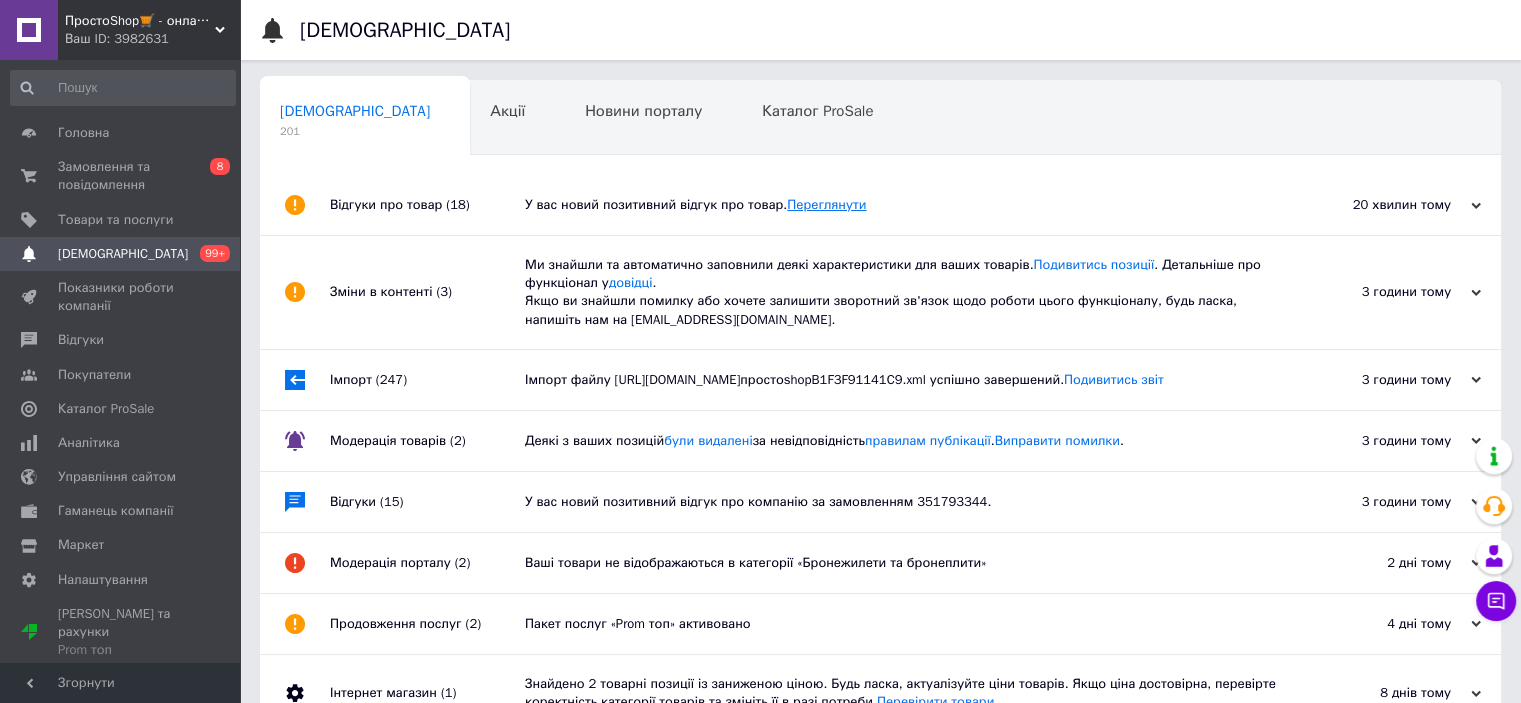 click on "Переглянути" at bounding box center (826, 204) 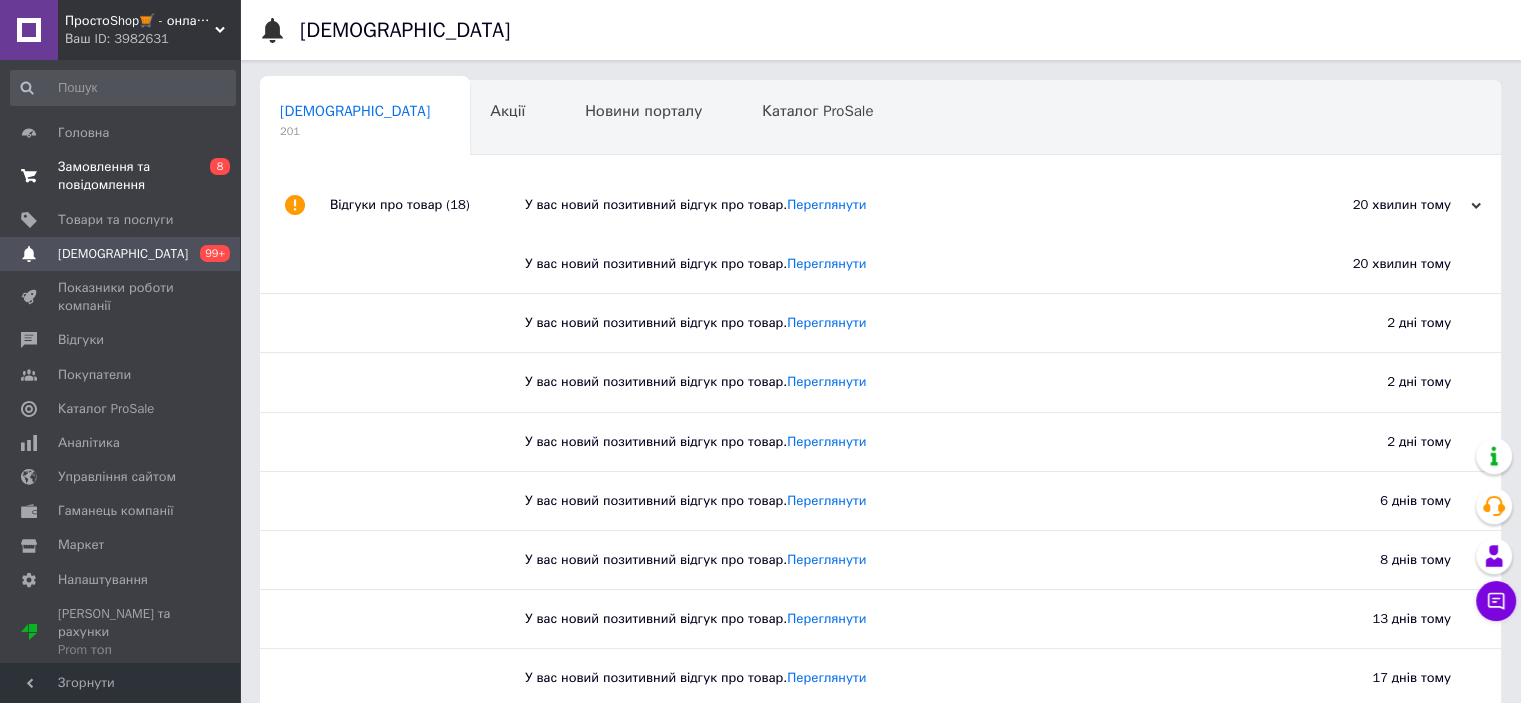 click on "Замовлення та повідомлення" at bounding box center (121, 176) 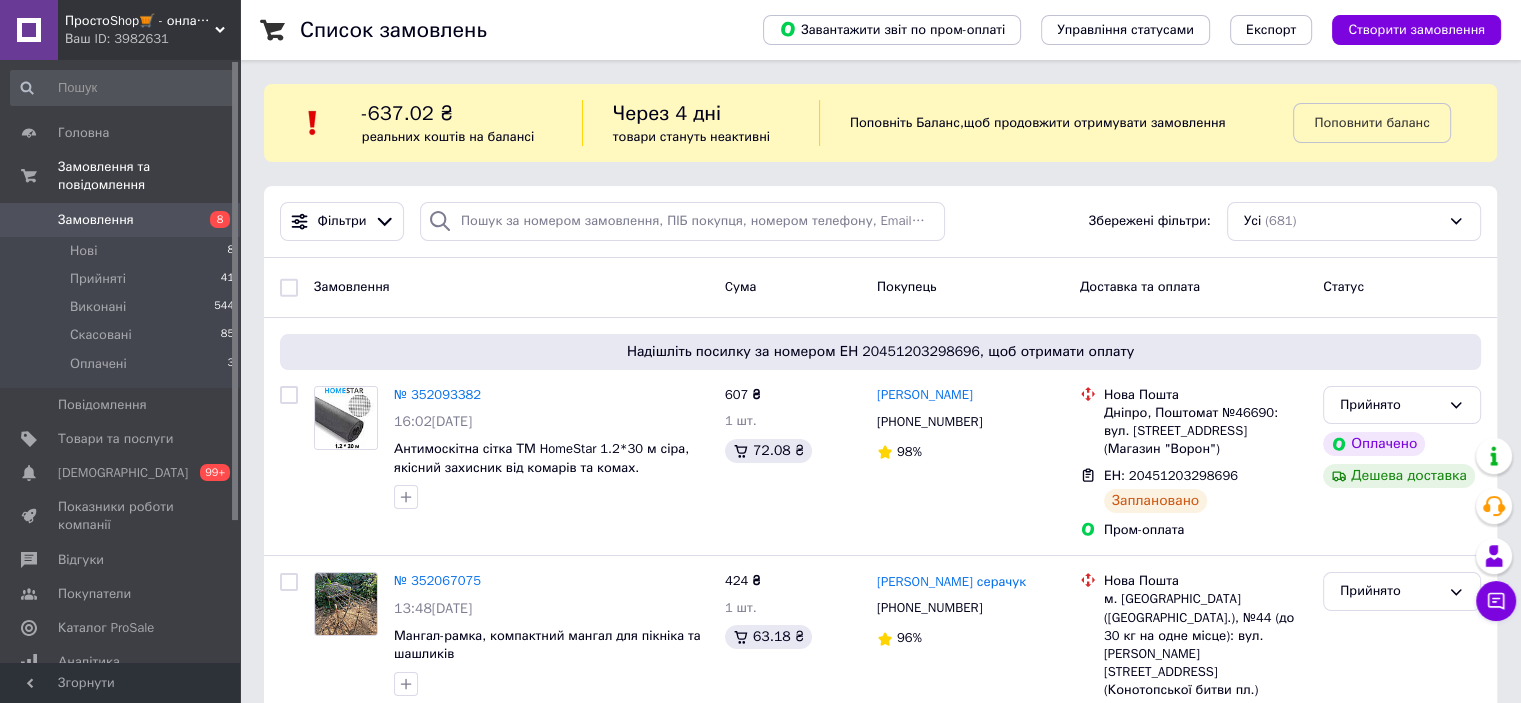 click on "8" at bounding box center [212, 220] 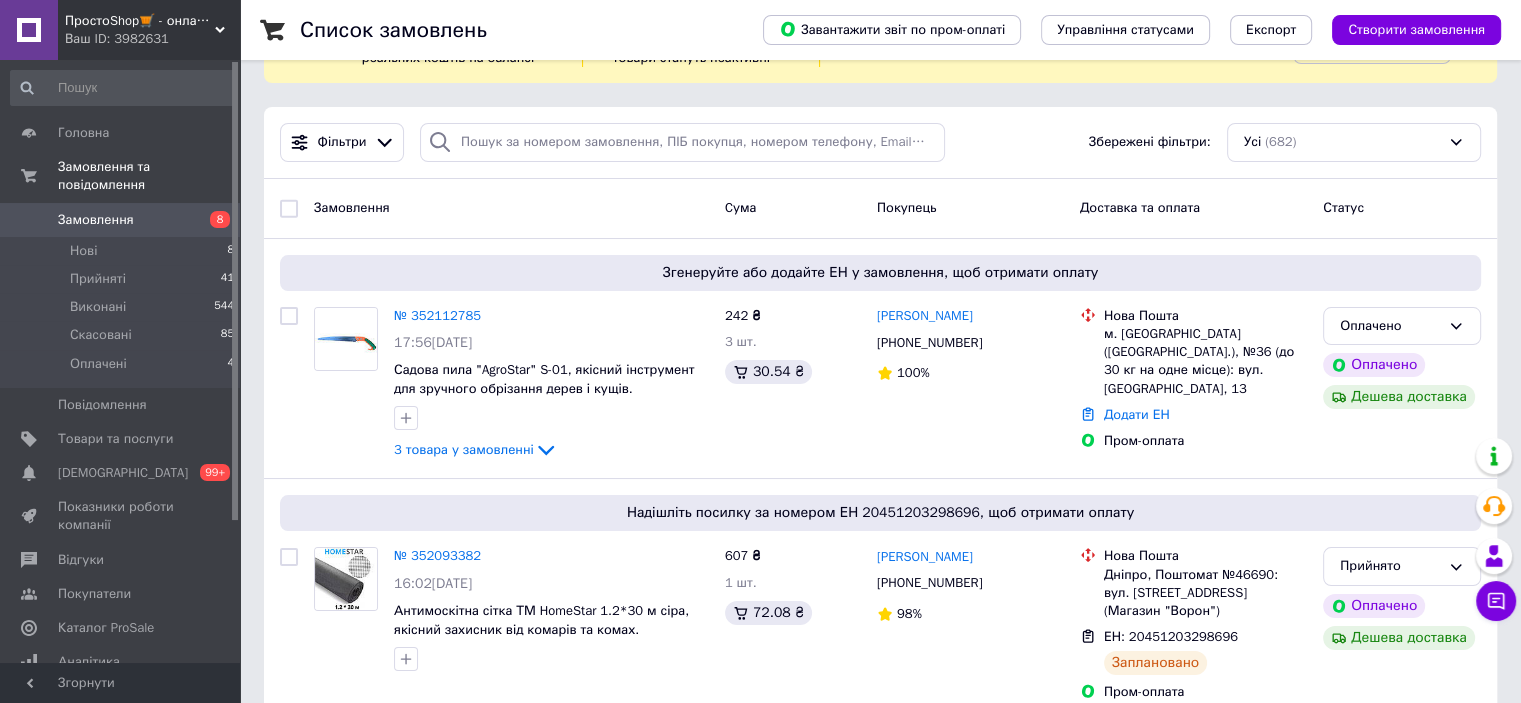 scroll, scrollTop: 100, scrollLeft: 0, axis: vertical 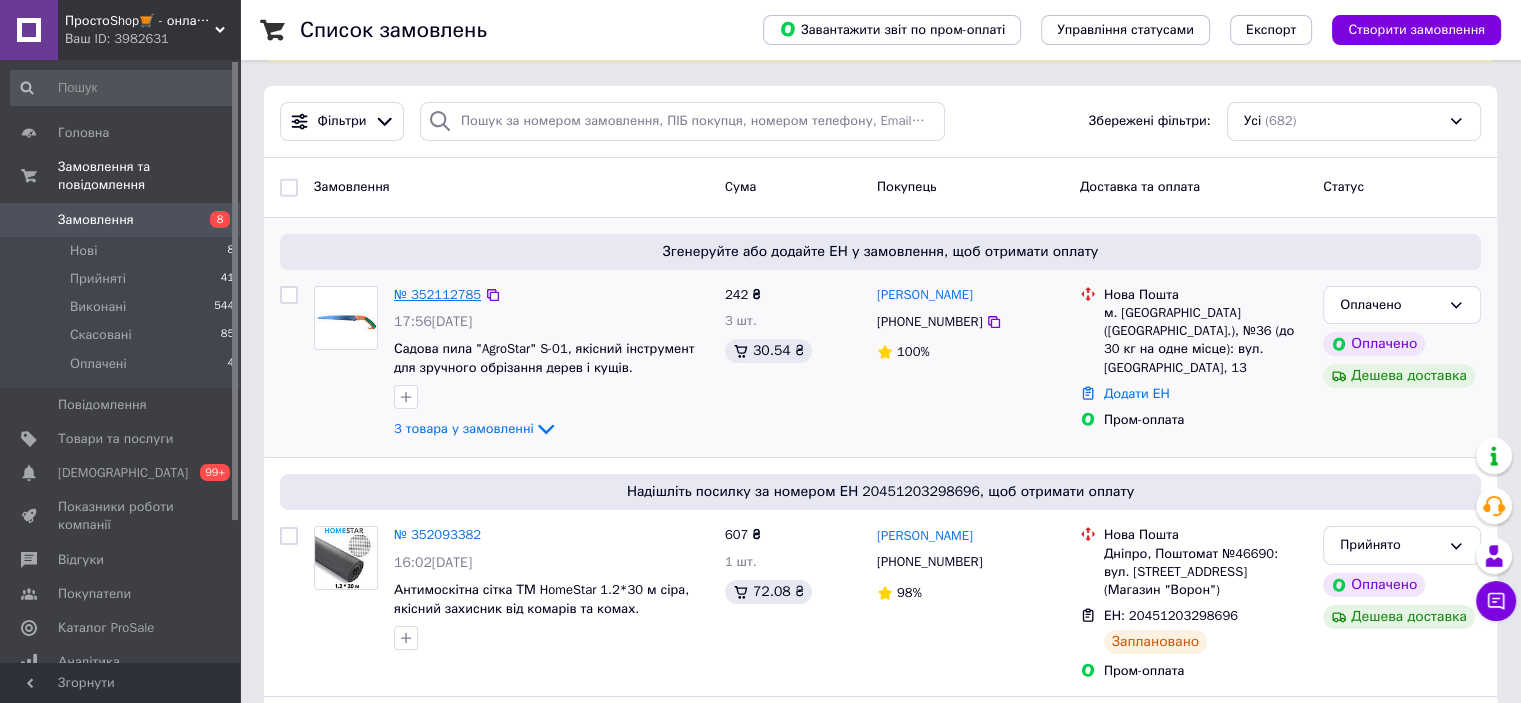 click on "№ 352112785" at bounding box center (437, 294) 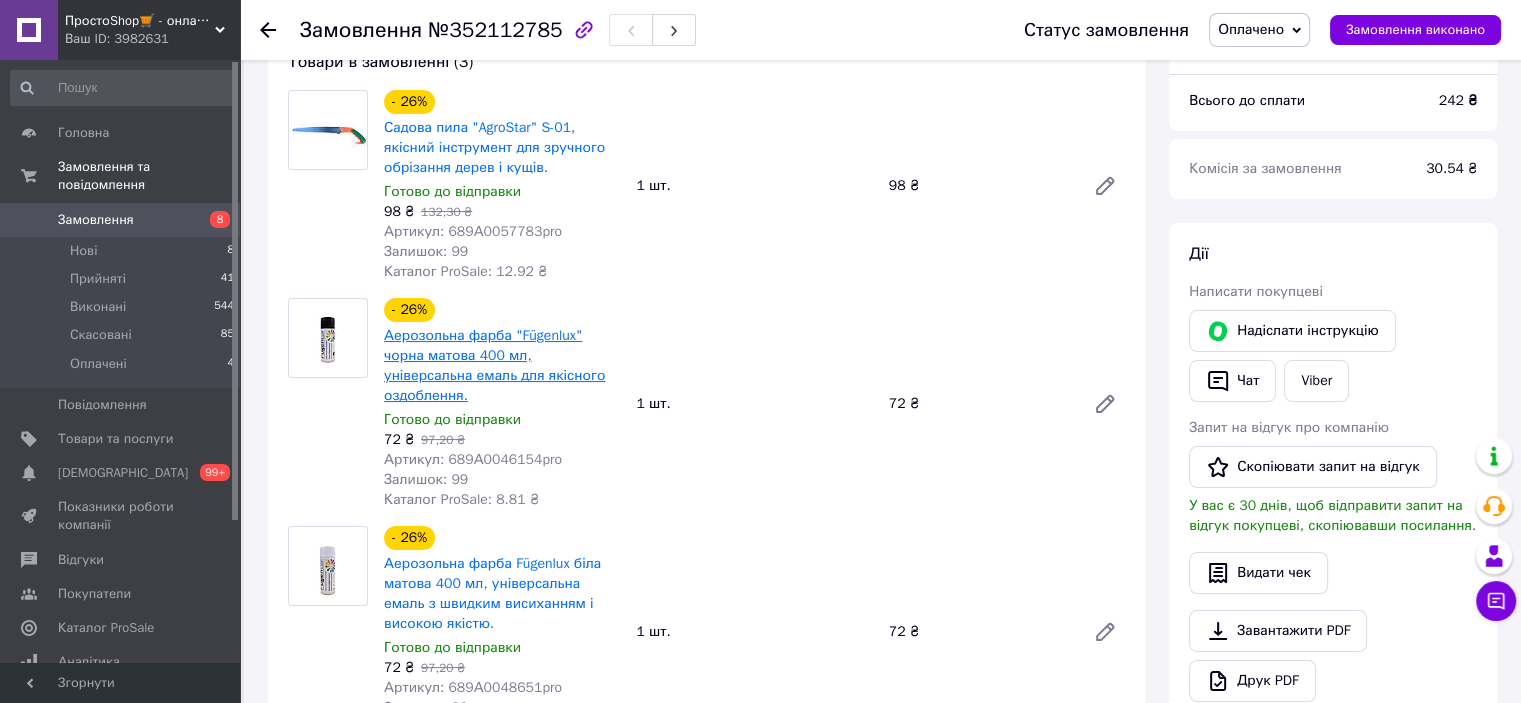 scroll, scrollTop: 200, scrollLeft: 0, axis: vertical 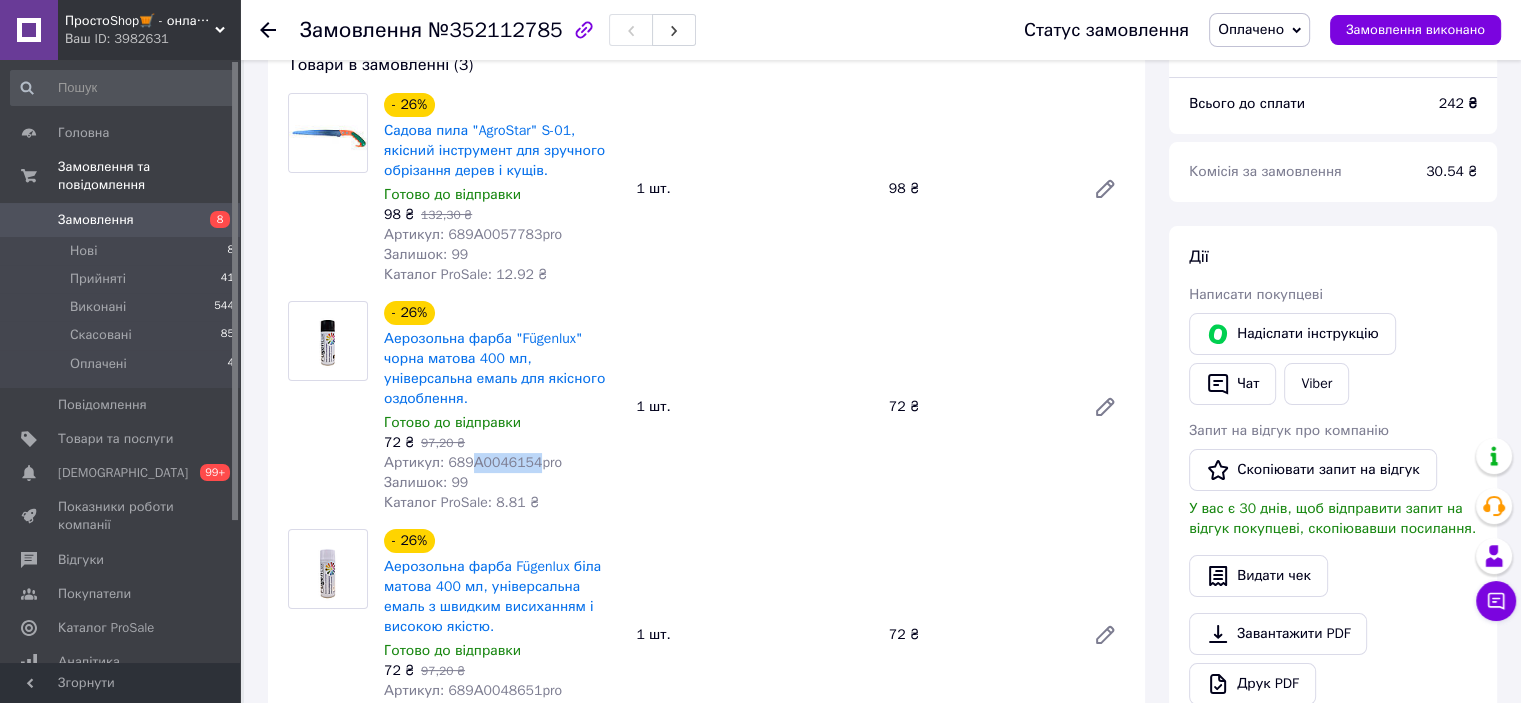 drag, startPoint x: 464, startPoint y: 444, endPoint x: 526, endPoint y: 452, distance: 62.514 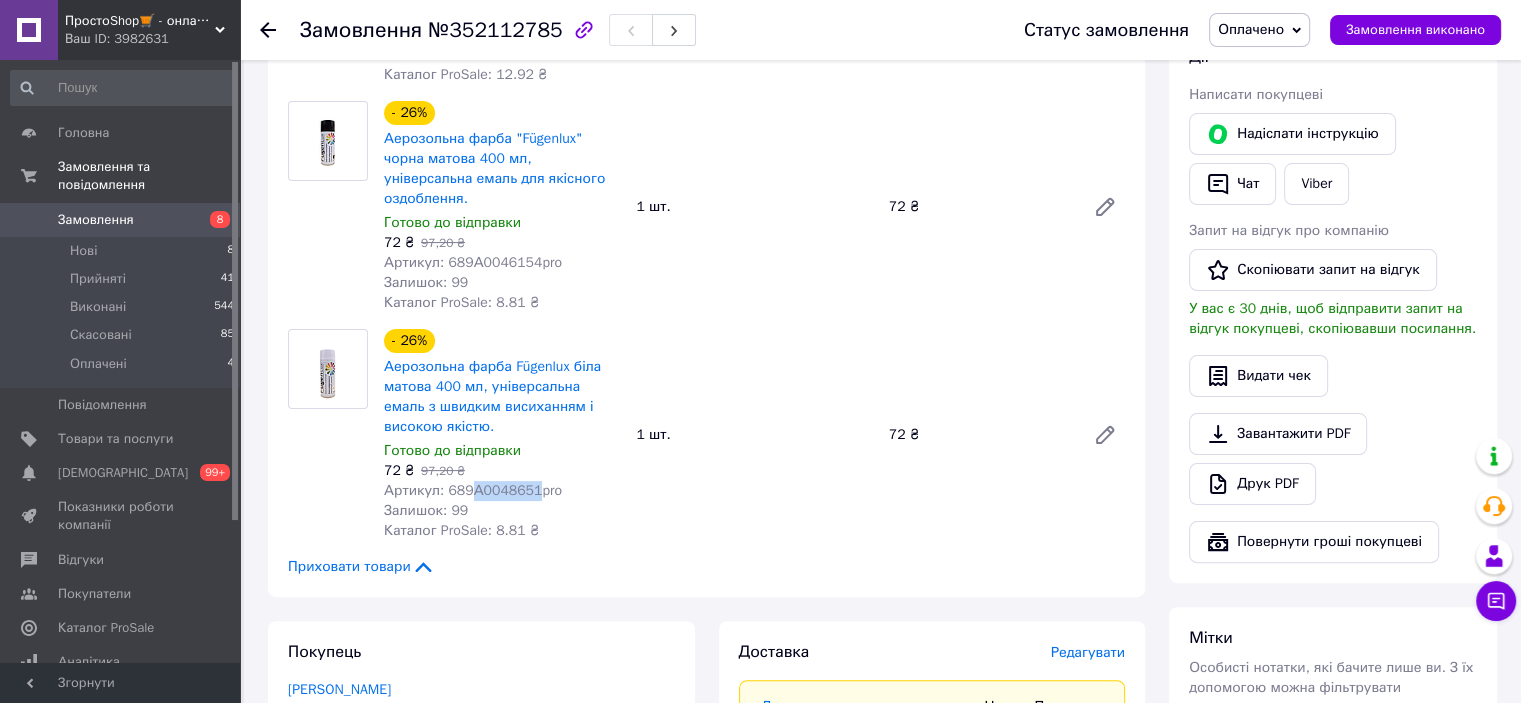 drag, startPoint x: 462, startPoint y: 474, endPoint x: 527, endPoint y: 479, distance: 65.192024 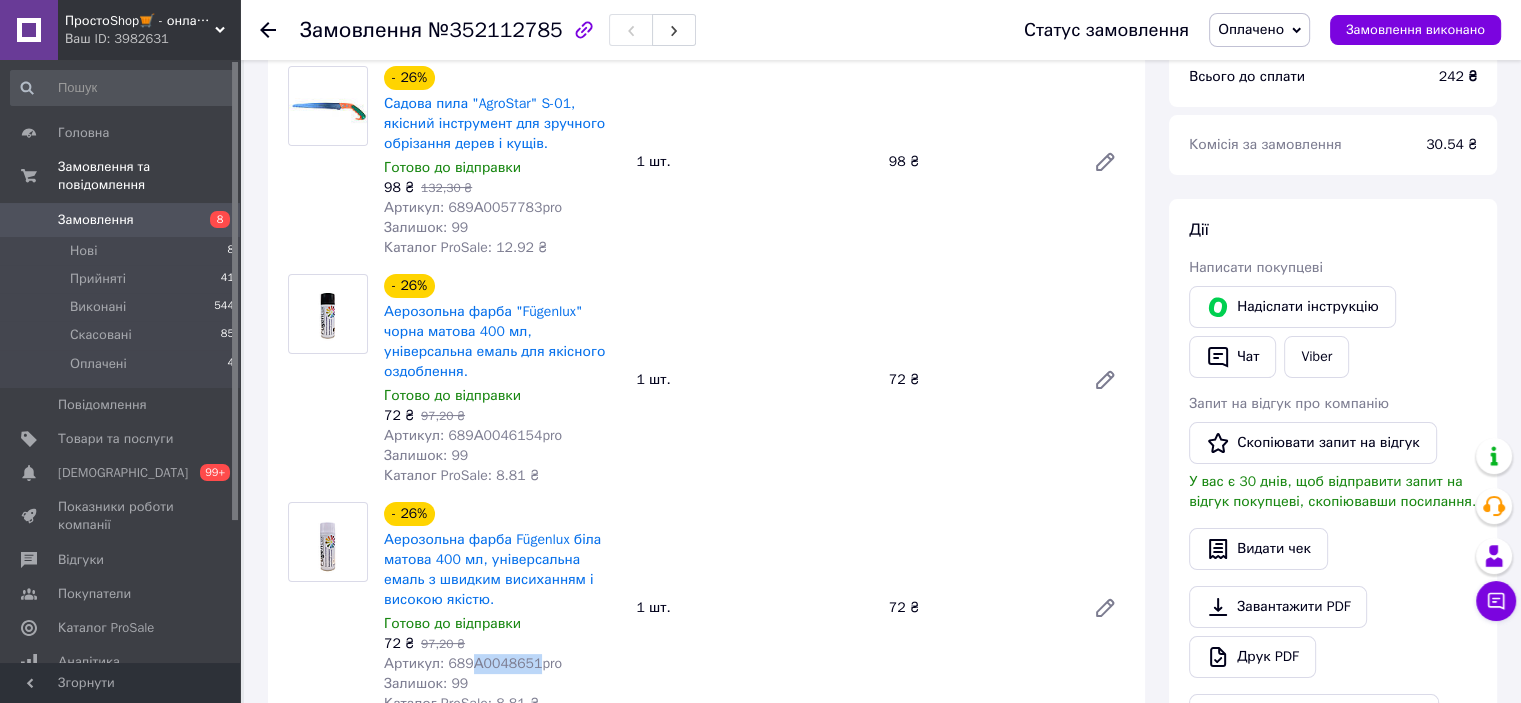 scroll, scrollTop: 0, scrollLeft: 0, axis: both 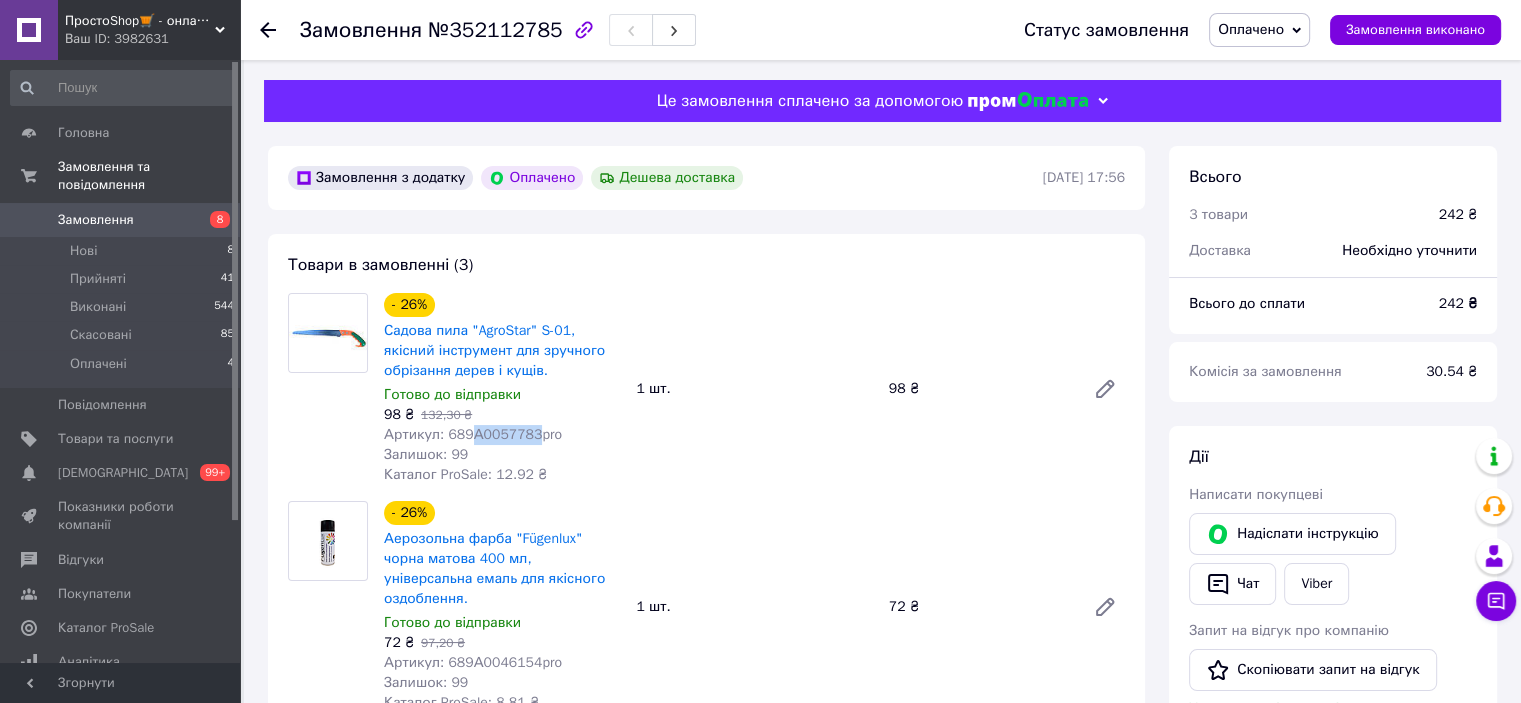 drag, startPoint x: 468, startPoint y: 434, endPoint x: 526, endPoint y: 427, distance: 58.420887 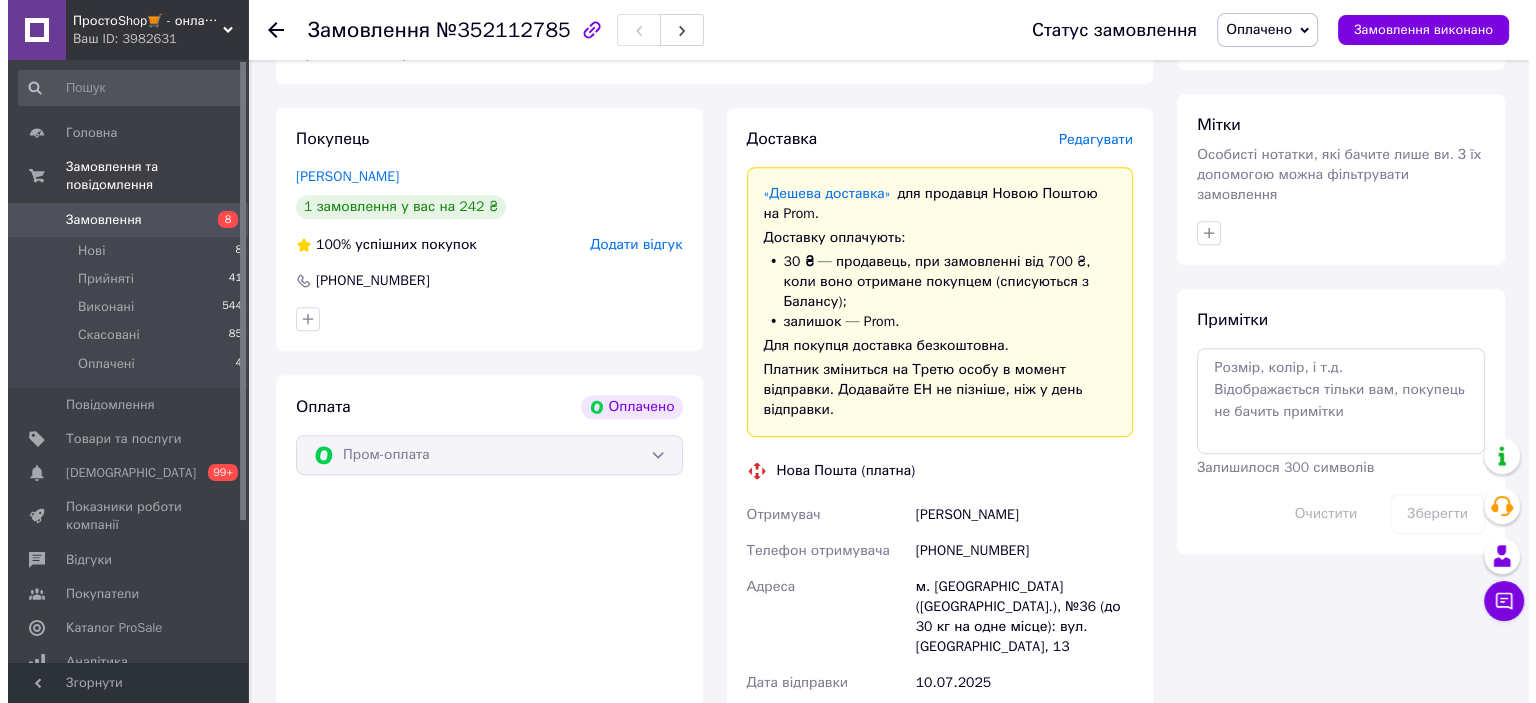 scroll, scrollTop: 800, scrollLeft: 0, axis: vertical 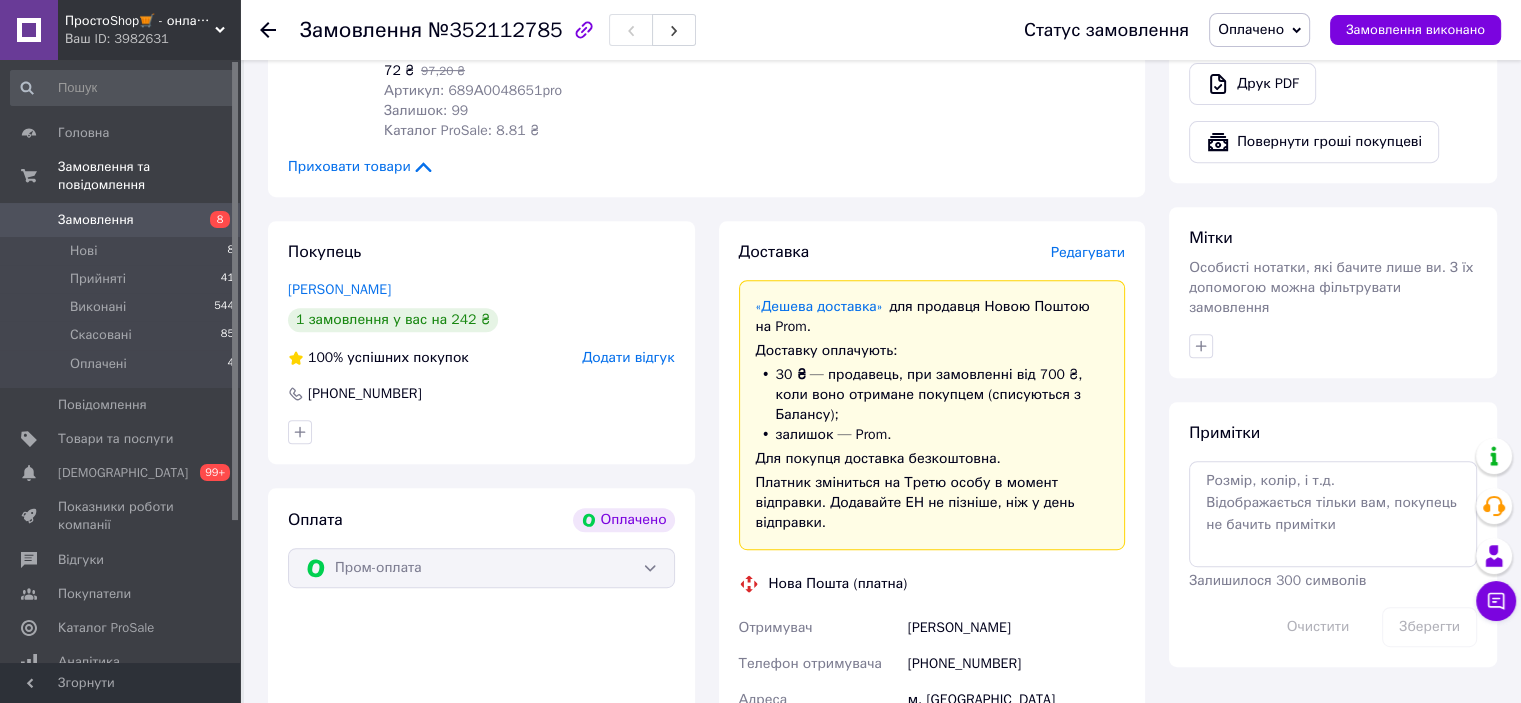 click on "Редагувати" at bounding box center (1088, 252) 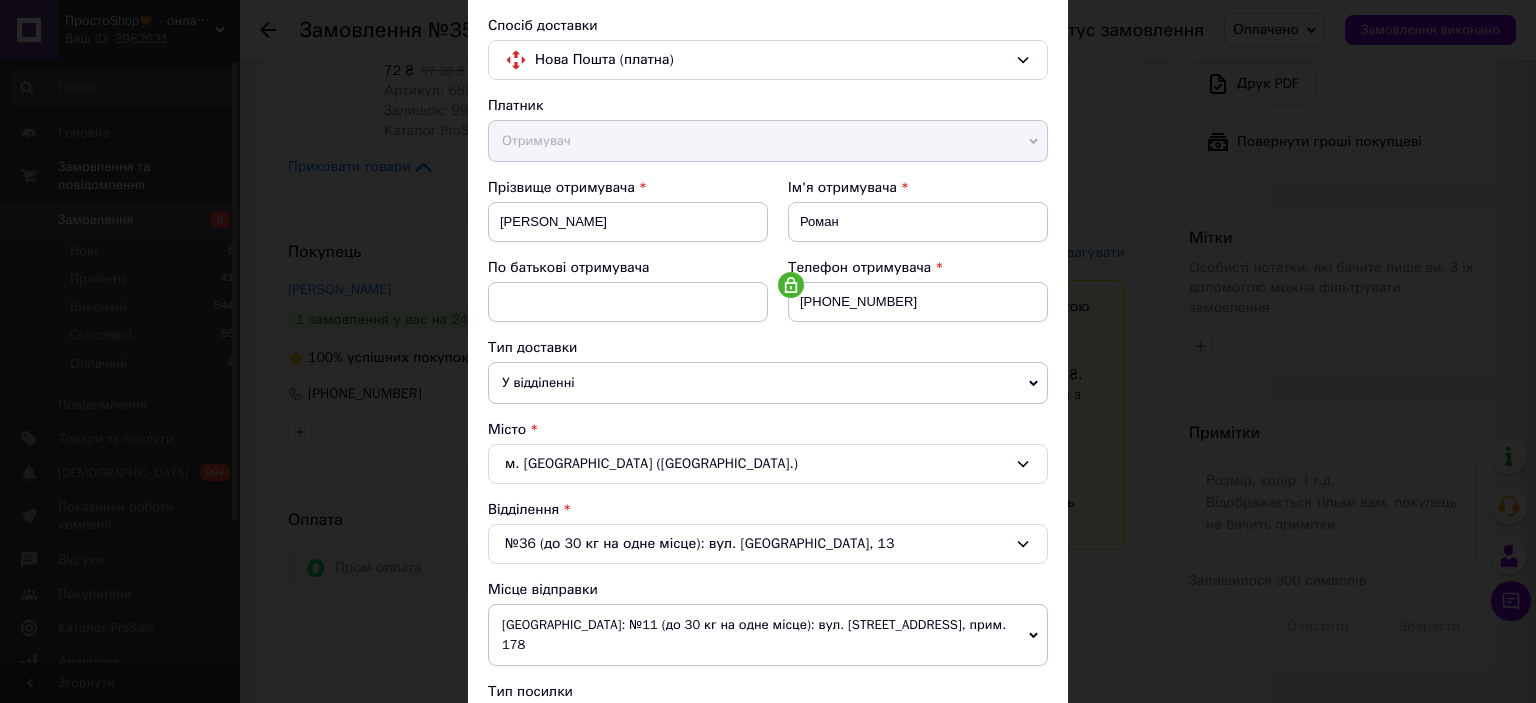 scroll, scrollTop: 400, scrollLeft: 0, axis: vertical 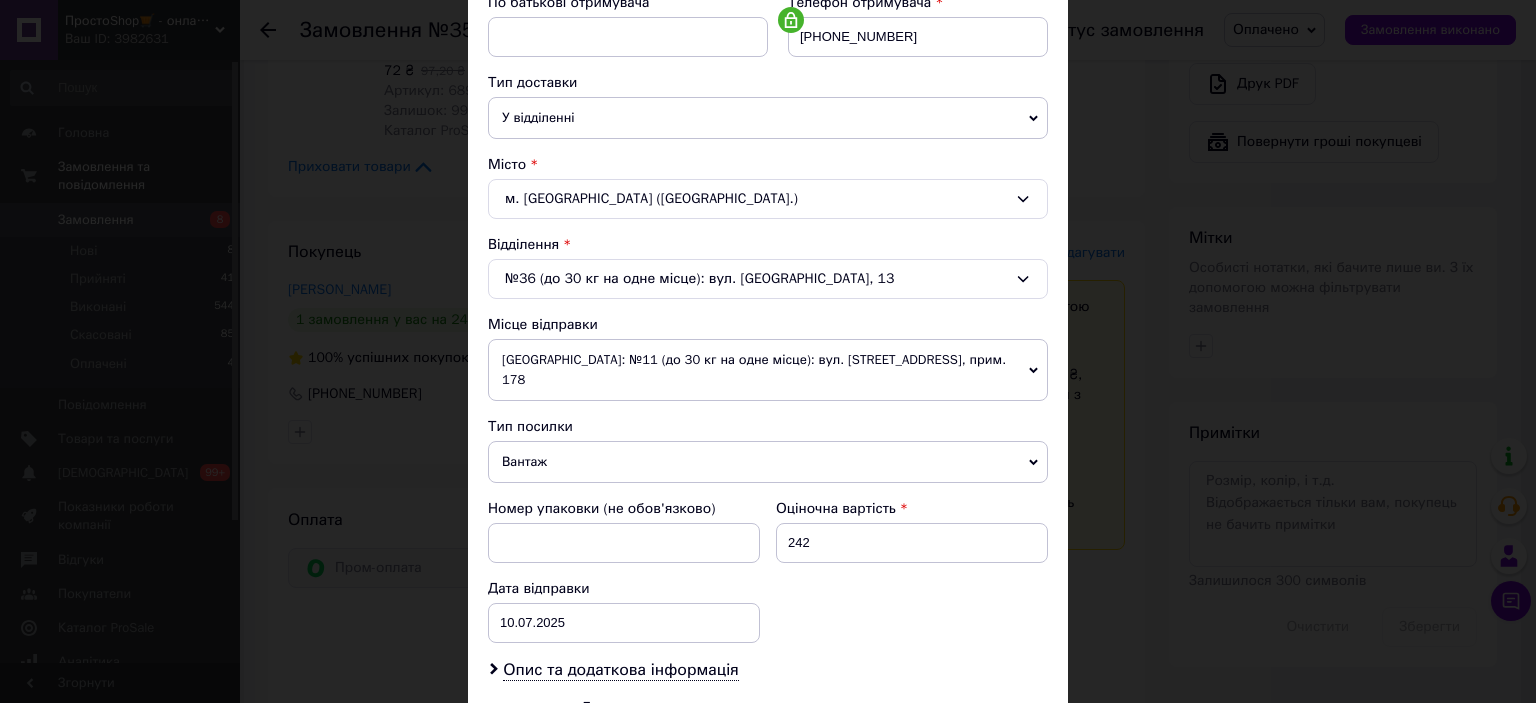 click on "[GEOGRAPHIC_DATA]: №11 (до 30 кг на одне місце): вул. [STREET_ADDRESS], прим. 178" at bounding box center [768, 370] 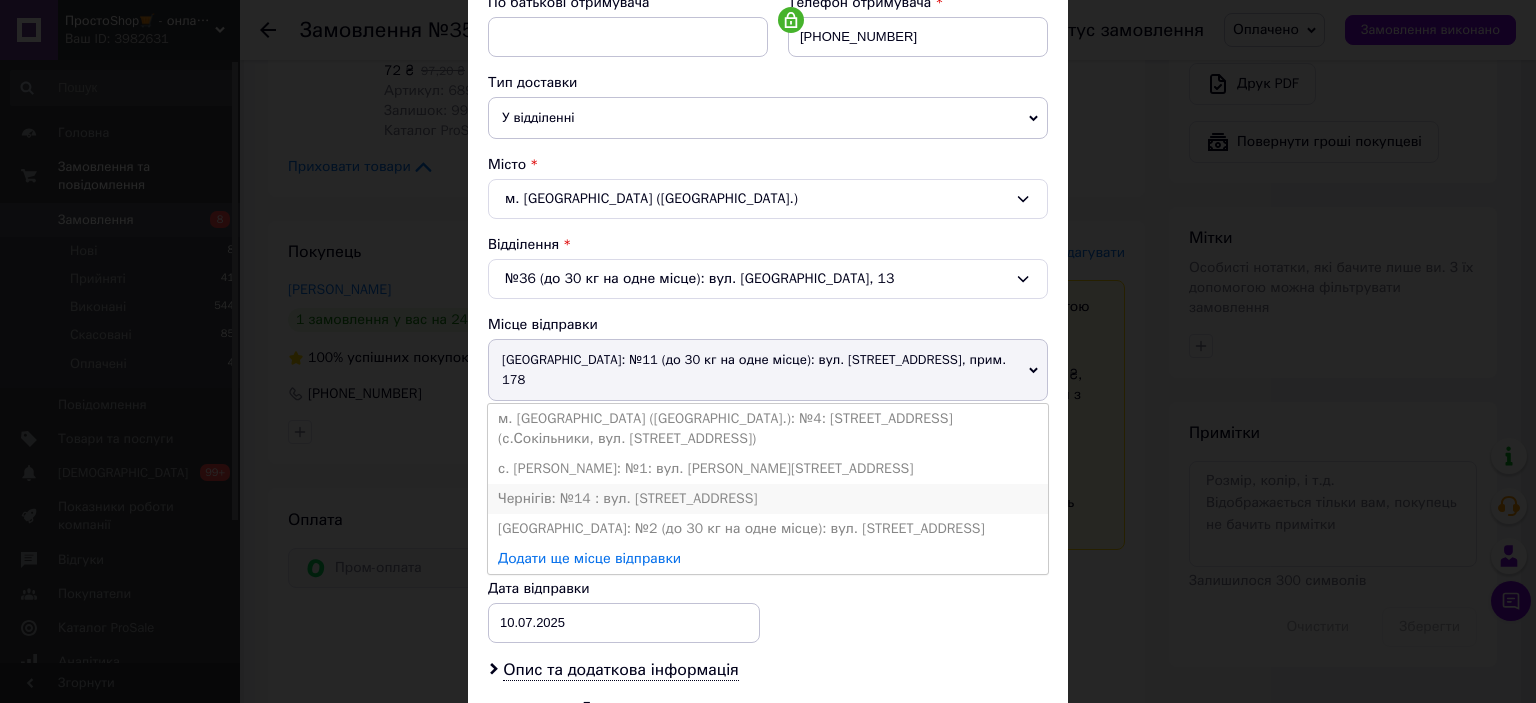 click on "Чернігів: №14 : вул. [STREET_ADDRESS]" at bounding box center (768, 499) 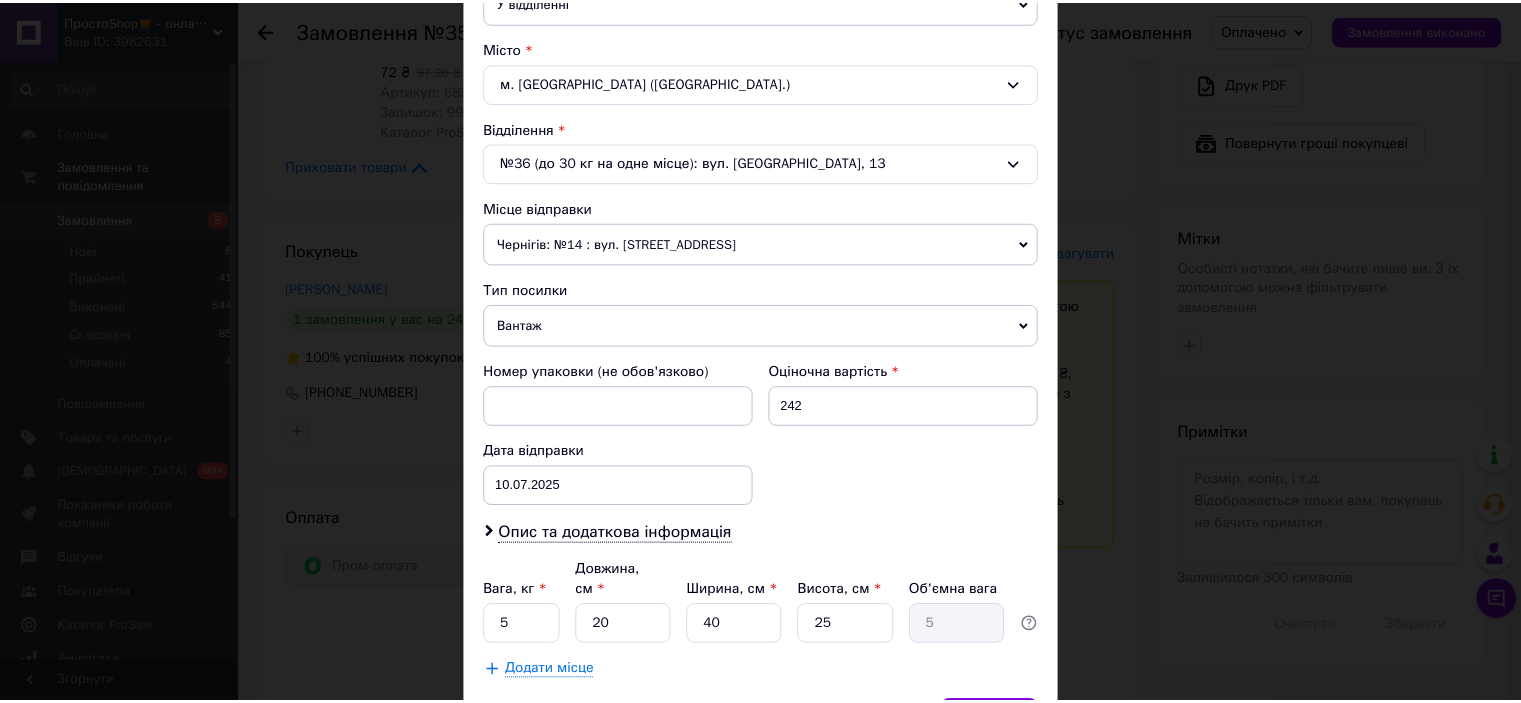 scroll, scrollTop: 619, scrollLeft: 0, axis: vertical 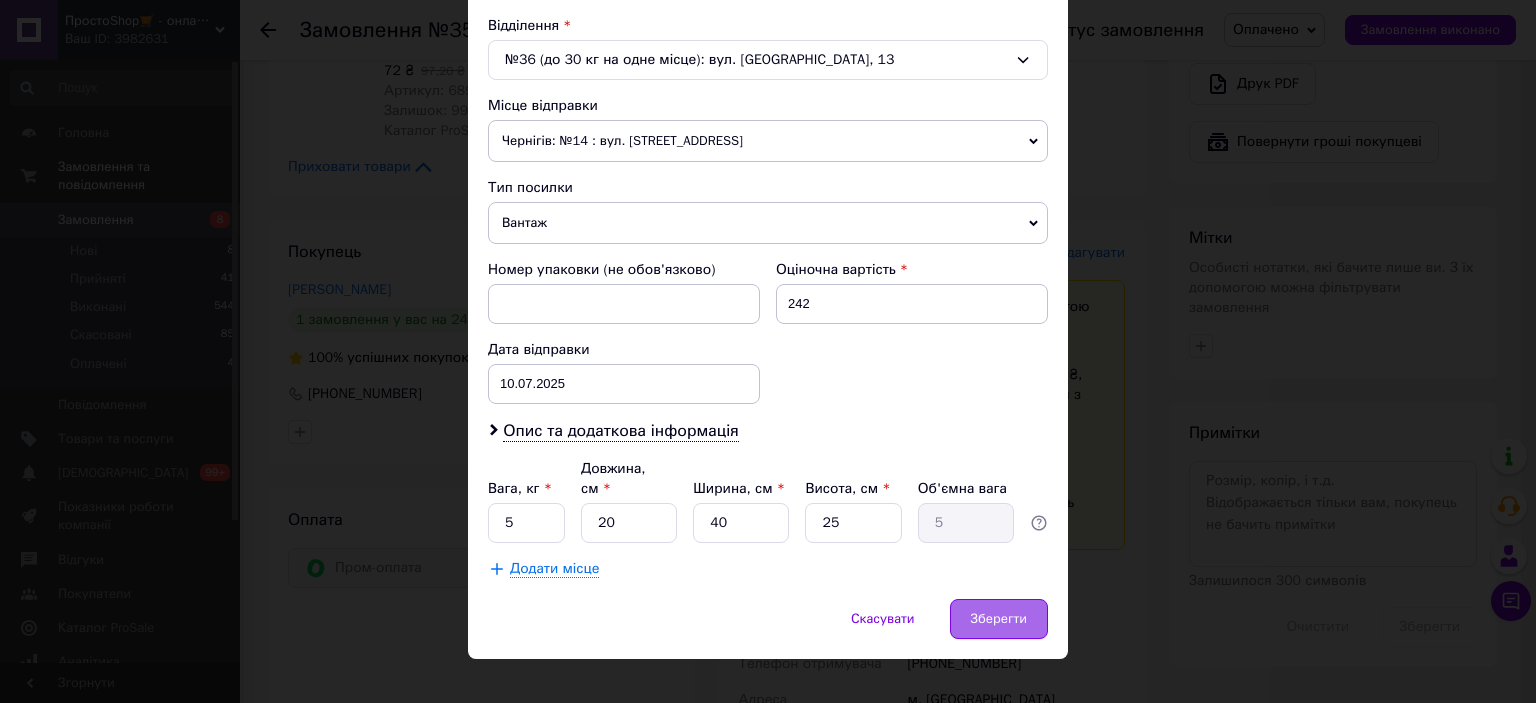 click on "Зберегти" at bounding box center [999, 619] 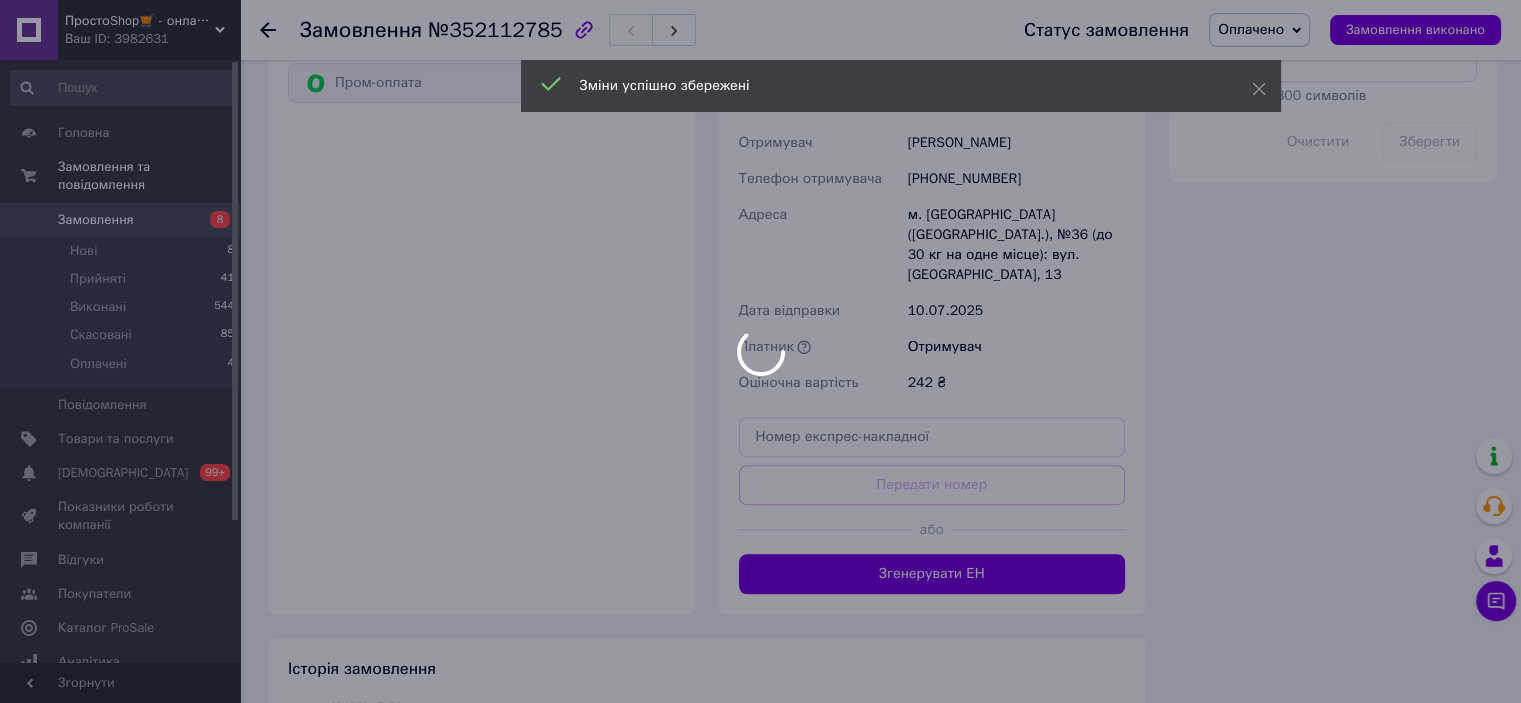 scroll, scrollTop: 1300, scrollLeft: 0, axis: vertical 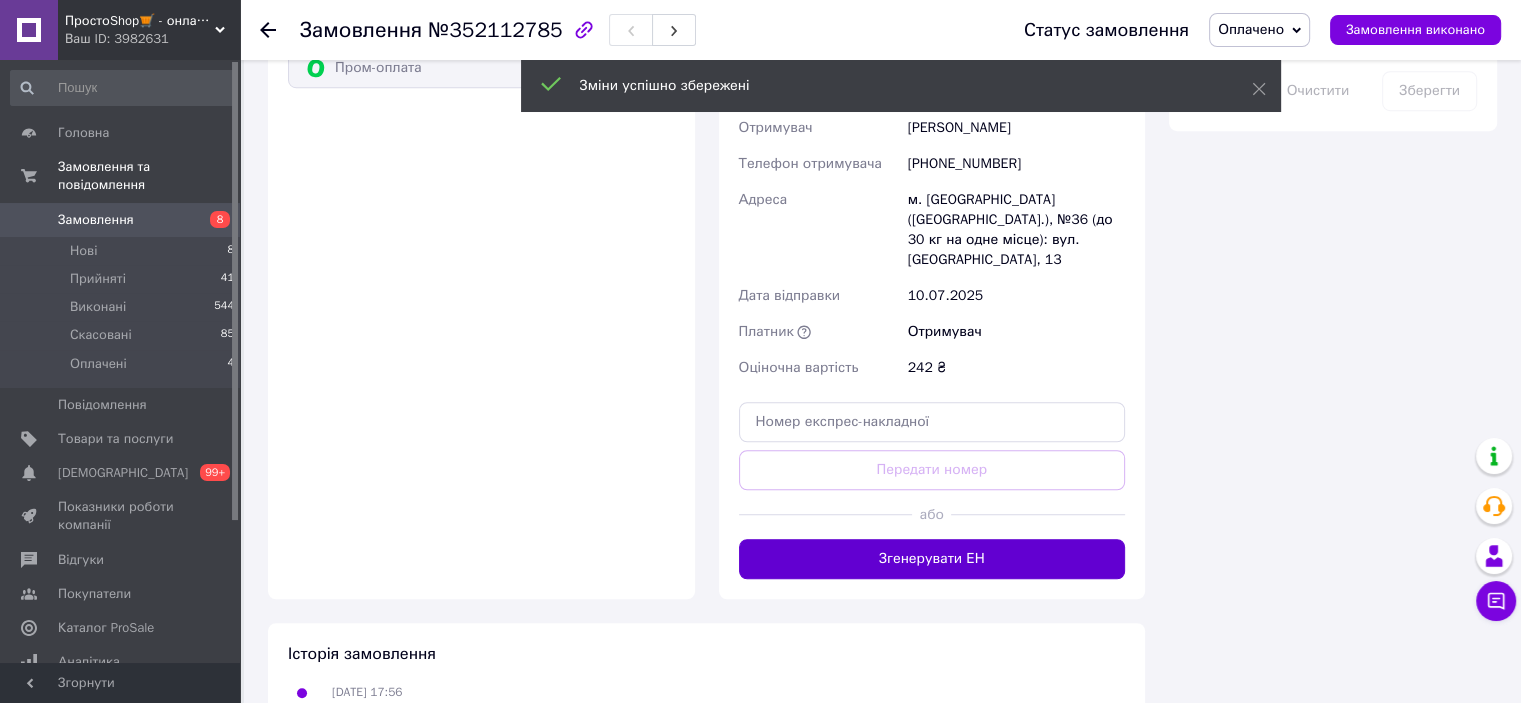click on "Згенерувати ЕН" at bounding box center (932, 559) 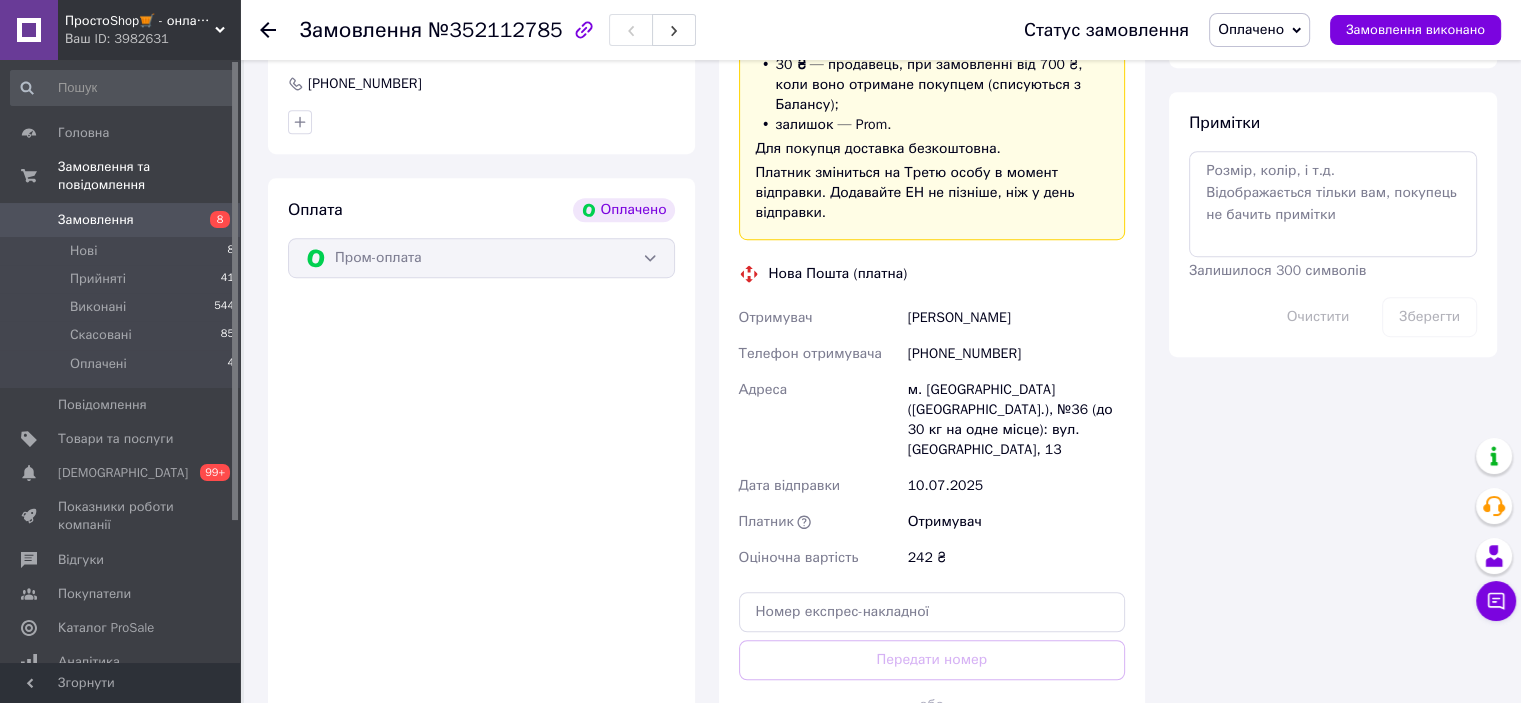 scroll, scrollTop: 1100, scrollLeft: 0, axis: vertical 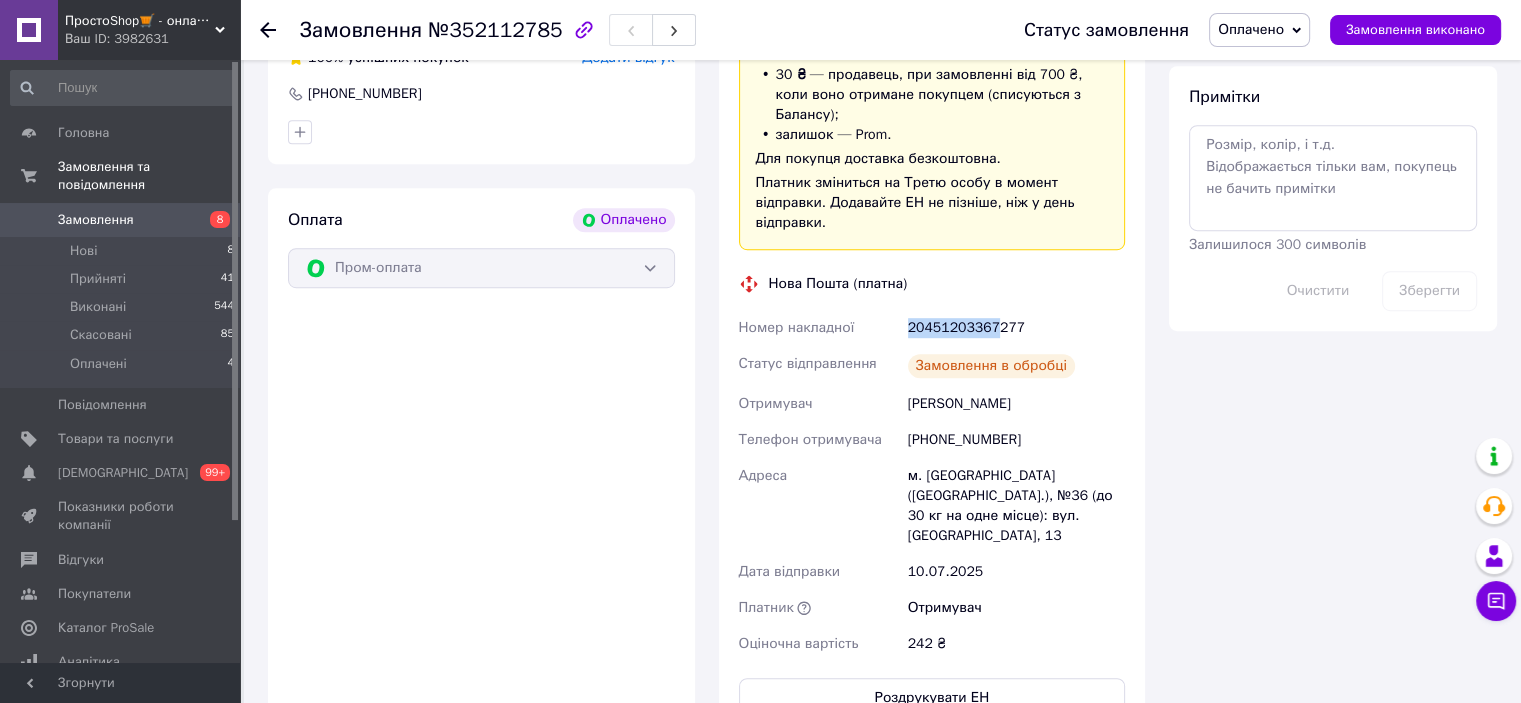 drag, startPoint x: 900, startPoint y: 298, endPoint x: 979, endPoint y: 315, distance: 80.80842 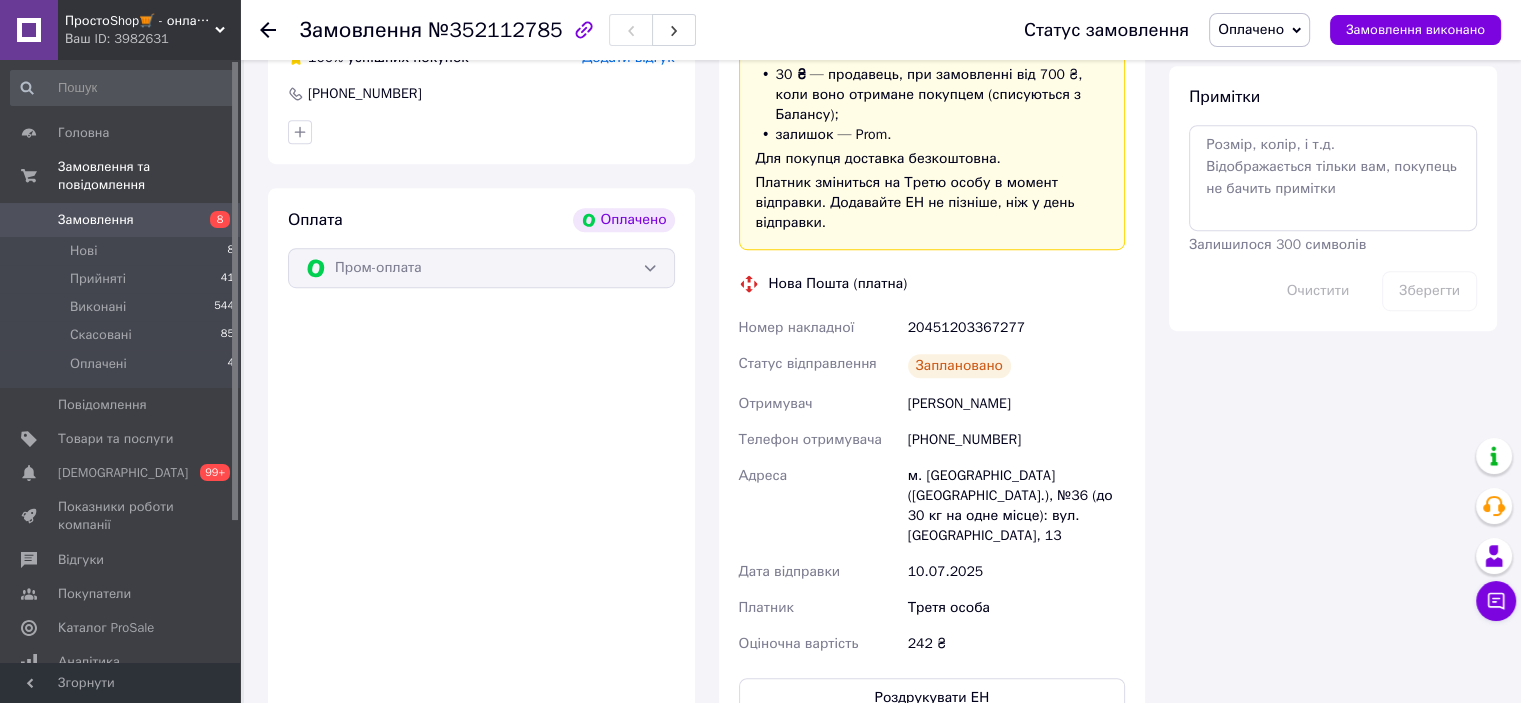 drag, startPoint x: 897, startPoint y: 402, endPoint x: 909, endPoint y: 406, distance: 12.649111 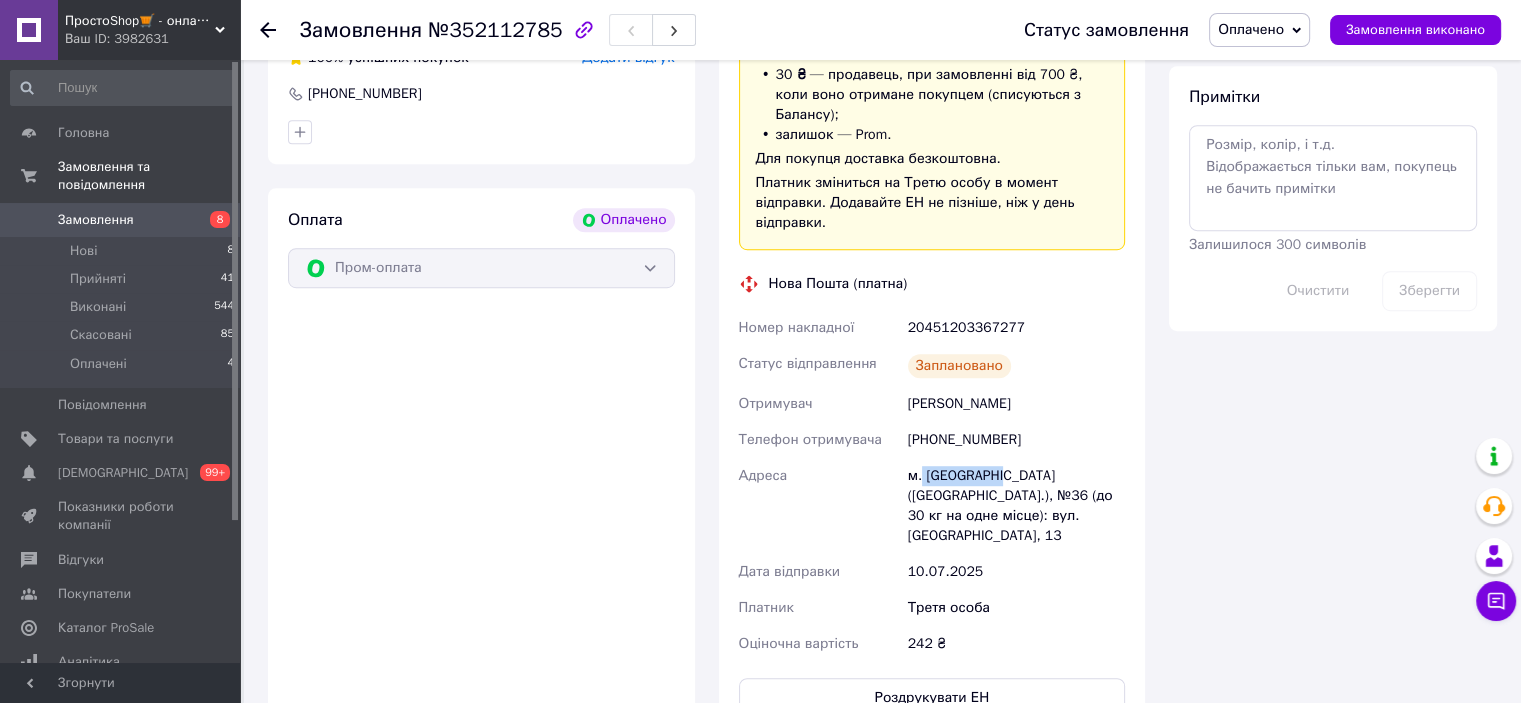 drag, startPoint x: 920, startPoint y: 439, endPoint x: 994, endPoint y: 446, distance: 74.330345 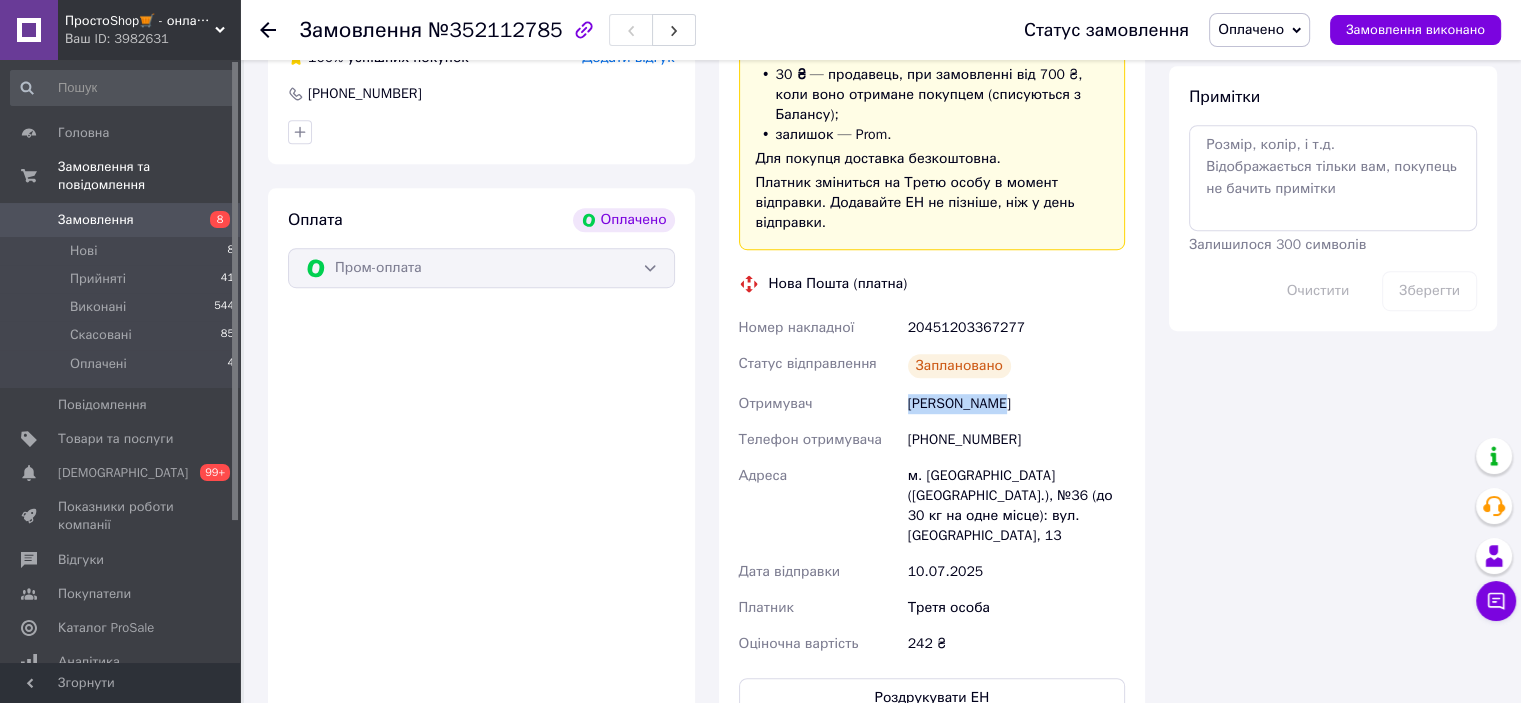 drag, startPoint x: 891, startPoint y: 363, endPoint x: 1015, endPoint y: 373, distance: 124.40257 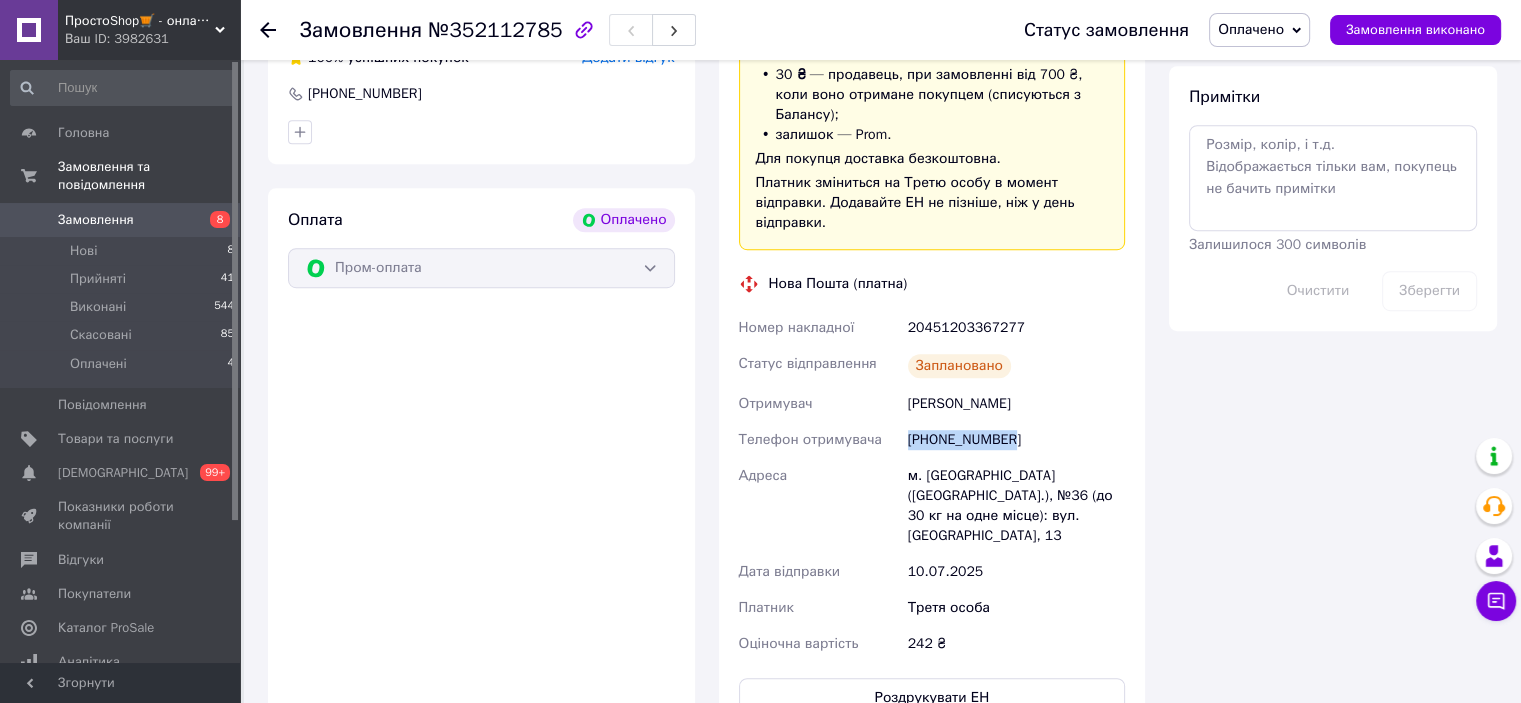 drag, startPoint x: 901, startPoint y: 399, endPoint x: 1027, endPoint y: 403, distance: 126.06348 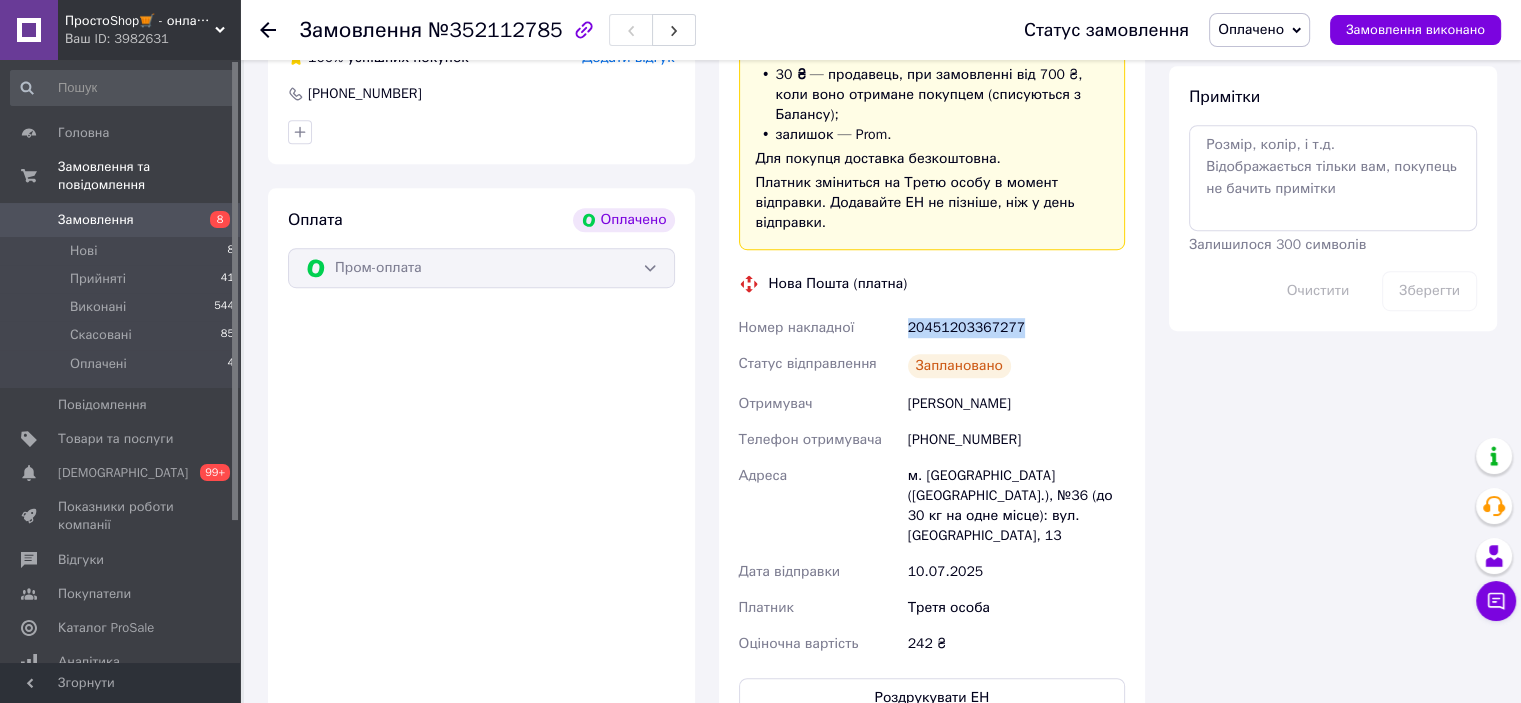drag, startPoint x: 894, startPoint y: 282, endPoint x: 1048, endPoint y: 308, distance: 156.17938 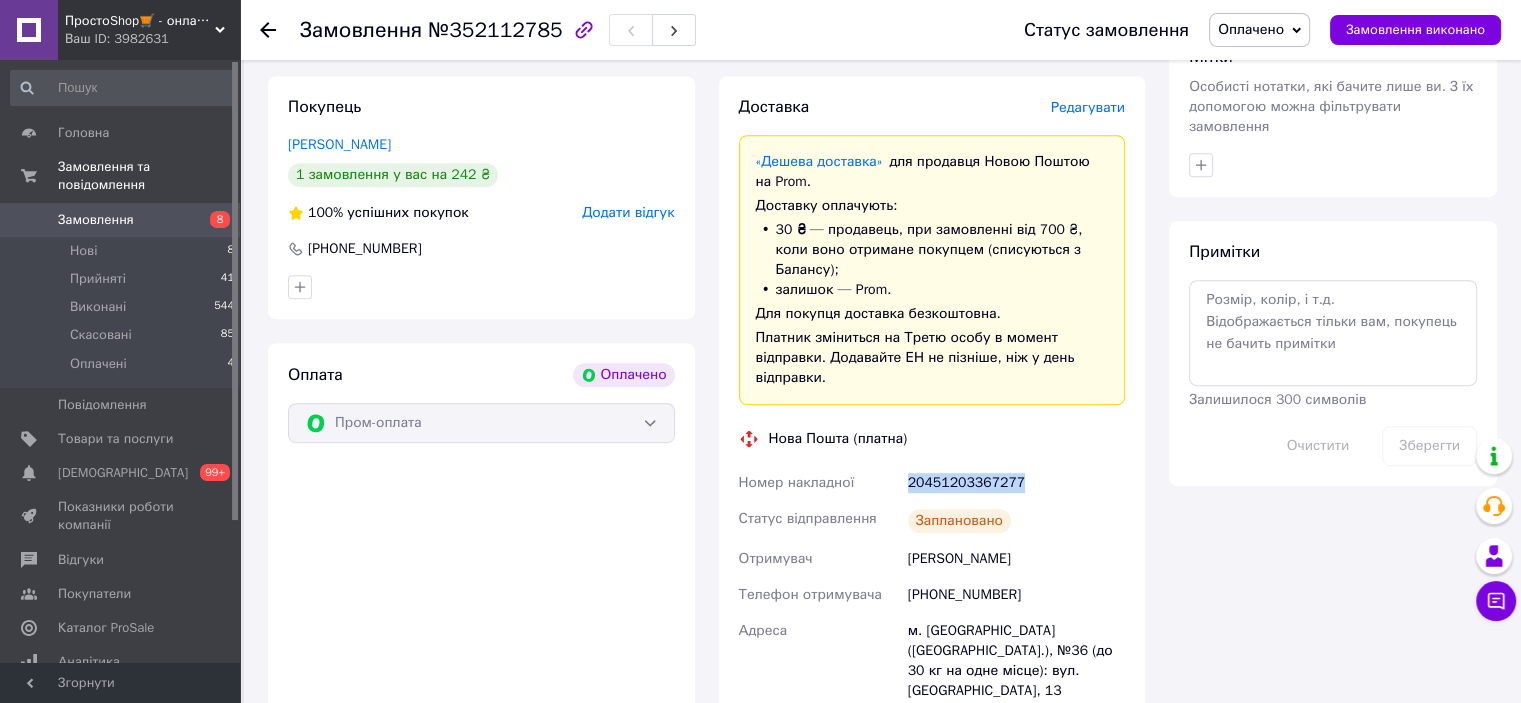 scroll, scrollTop: 1200, scrollLeft: 0, axis: vertical 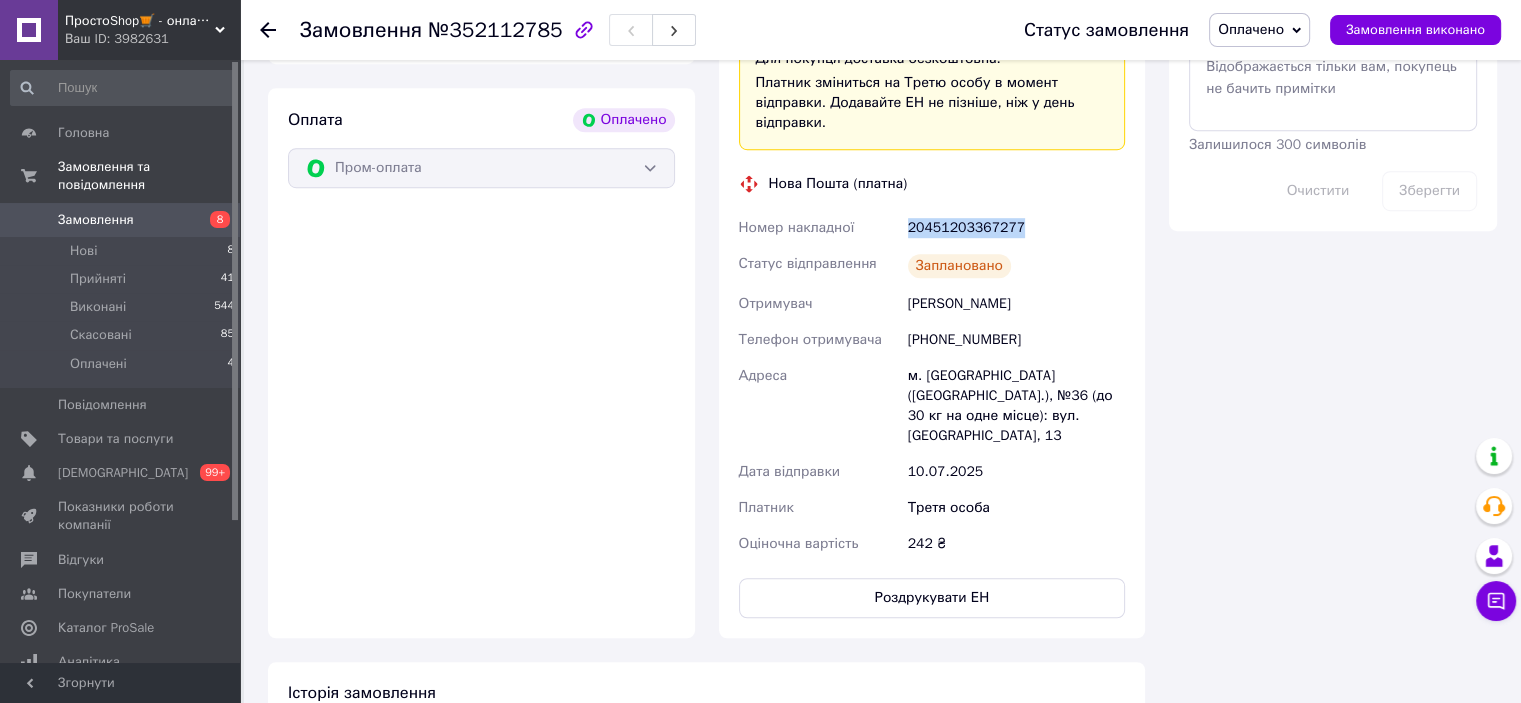 copy on "Номер накладної 20451203367277" 